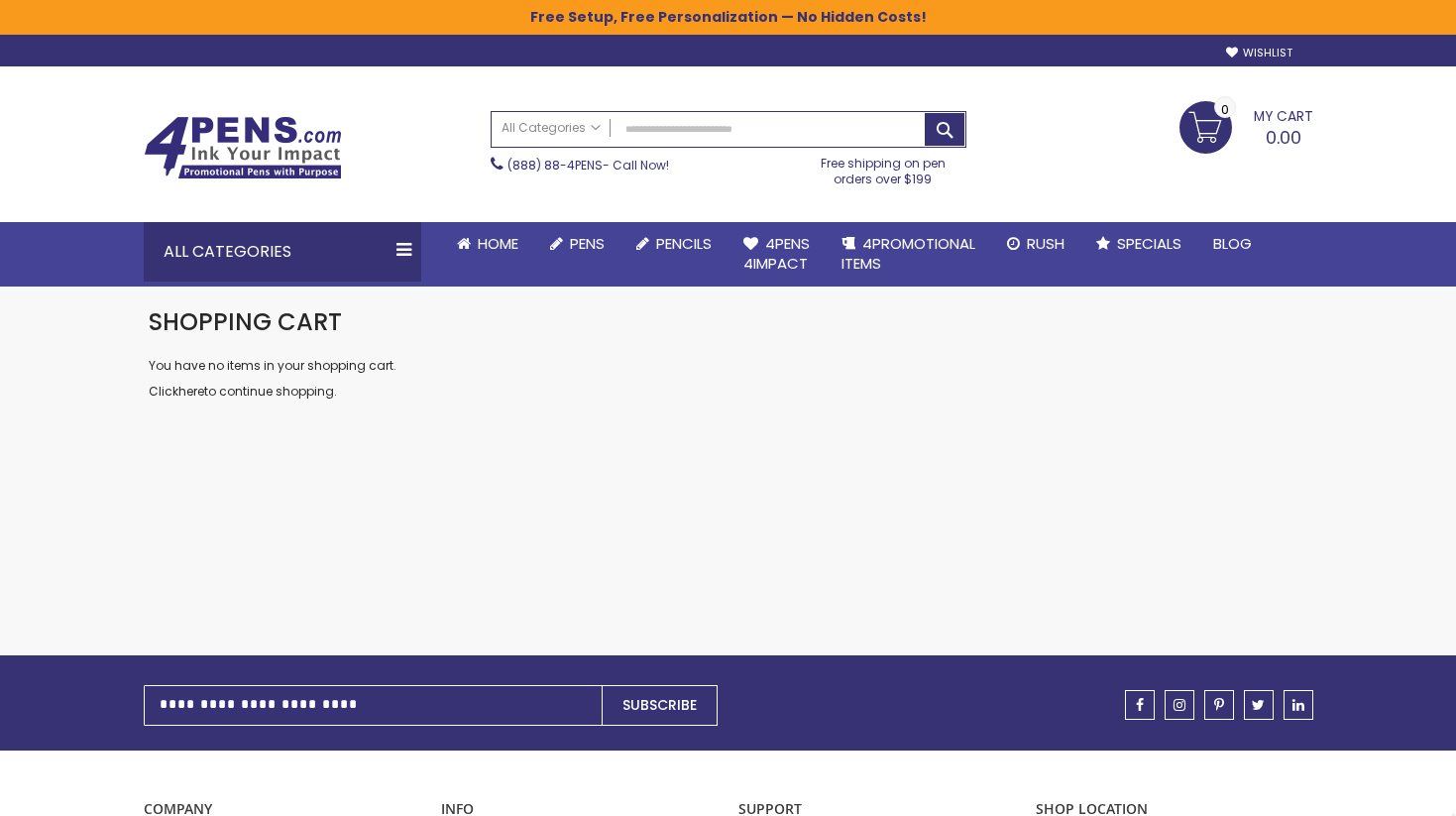 scroll, scrollTop: 0, scrollLeft: 0, axis: both 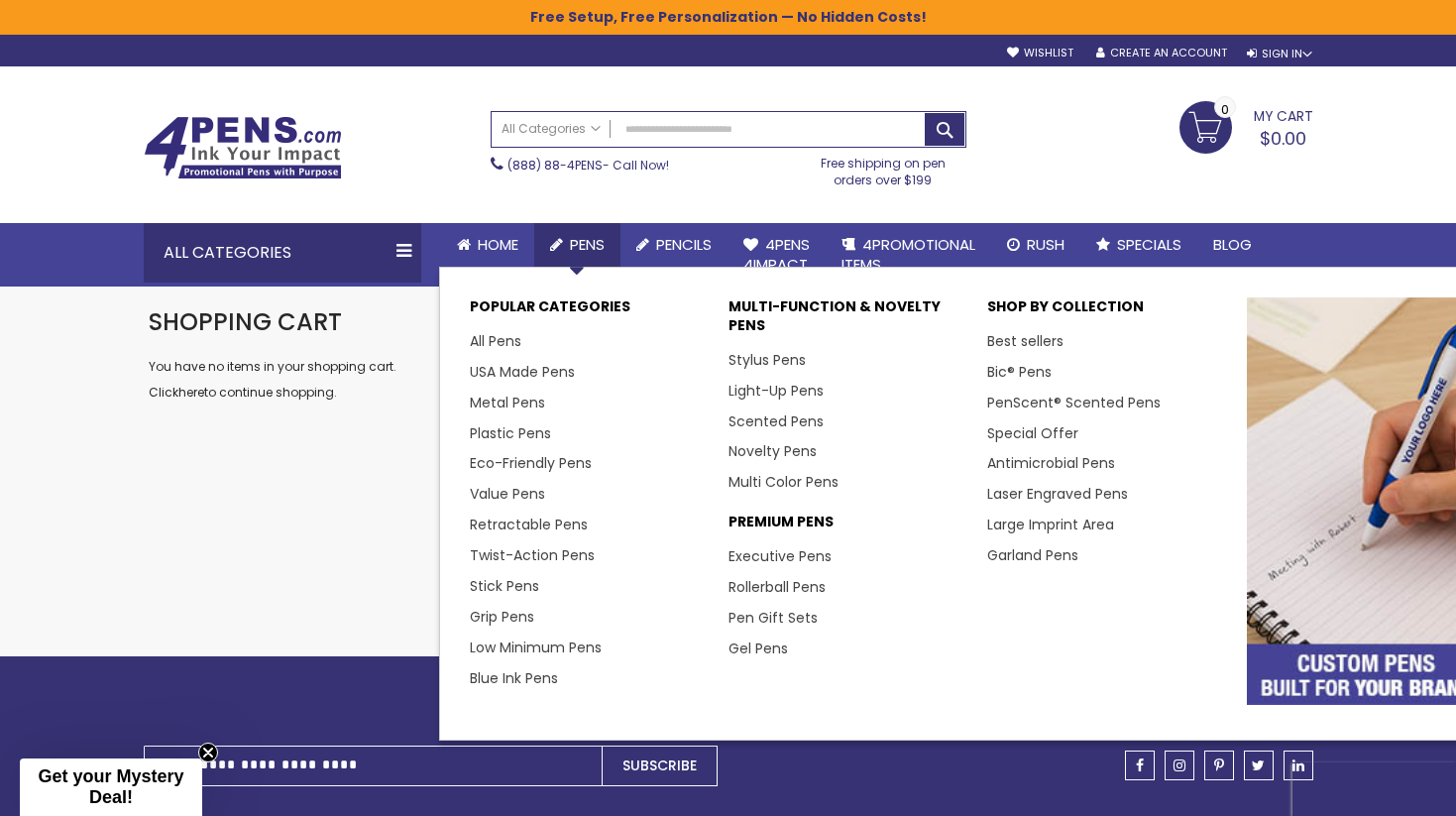 click on "Pens" at bounding box center [587, 244] 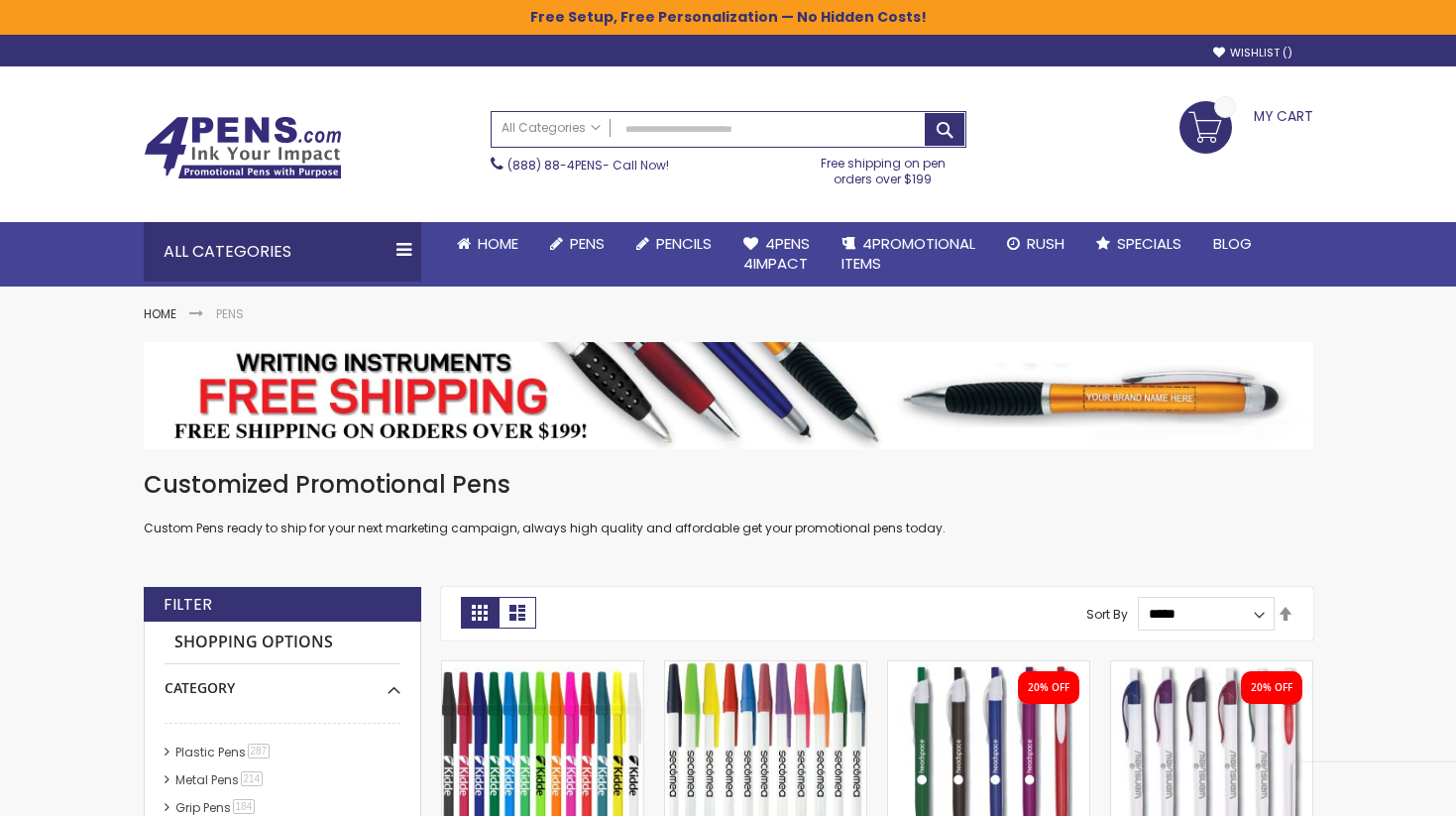 scroll, scrollTop: 0, scrollLeft: 0, axis: both 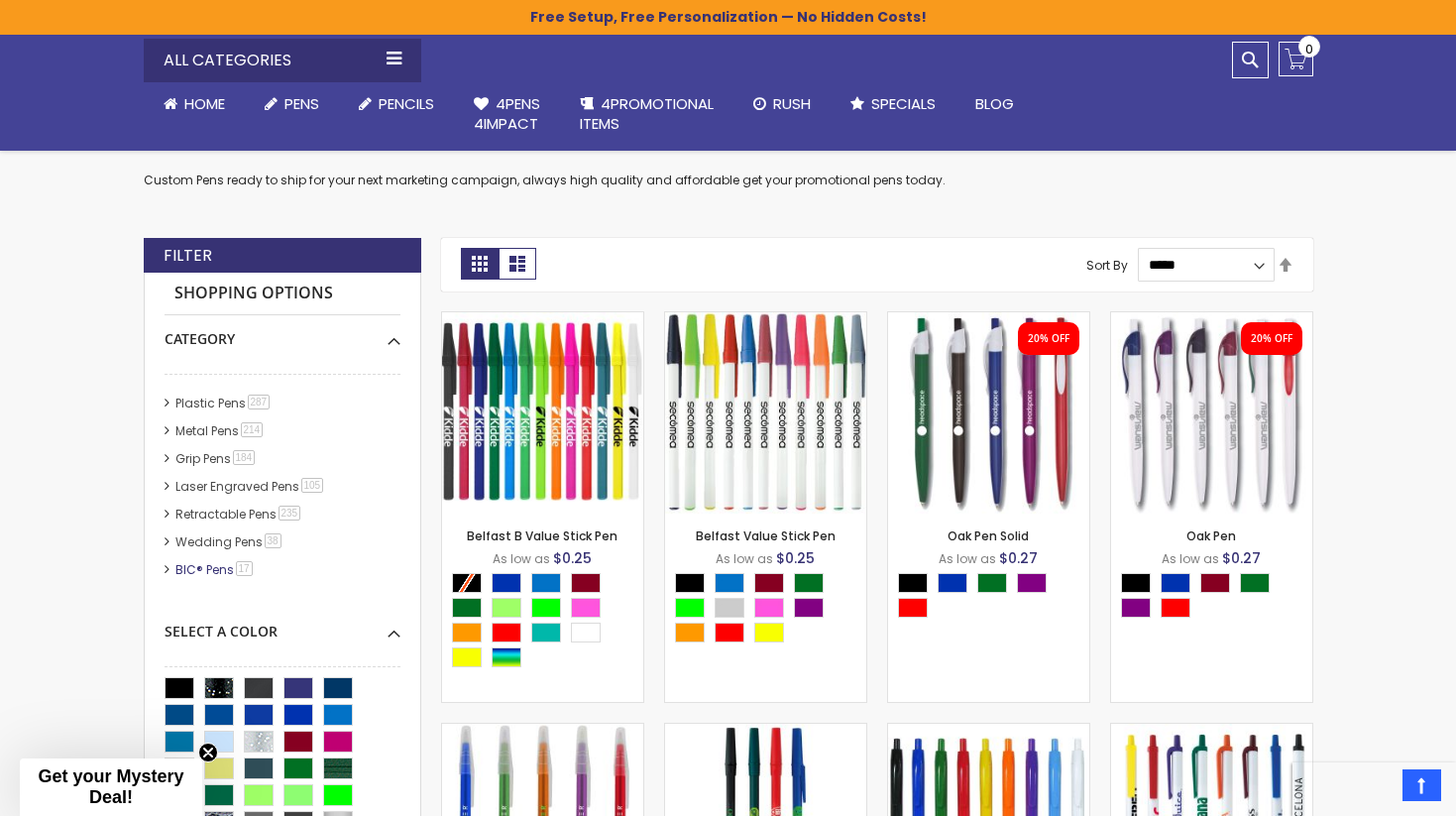 click on "BIC® Pens
17 item" at bounding box center [215, 569] 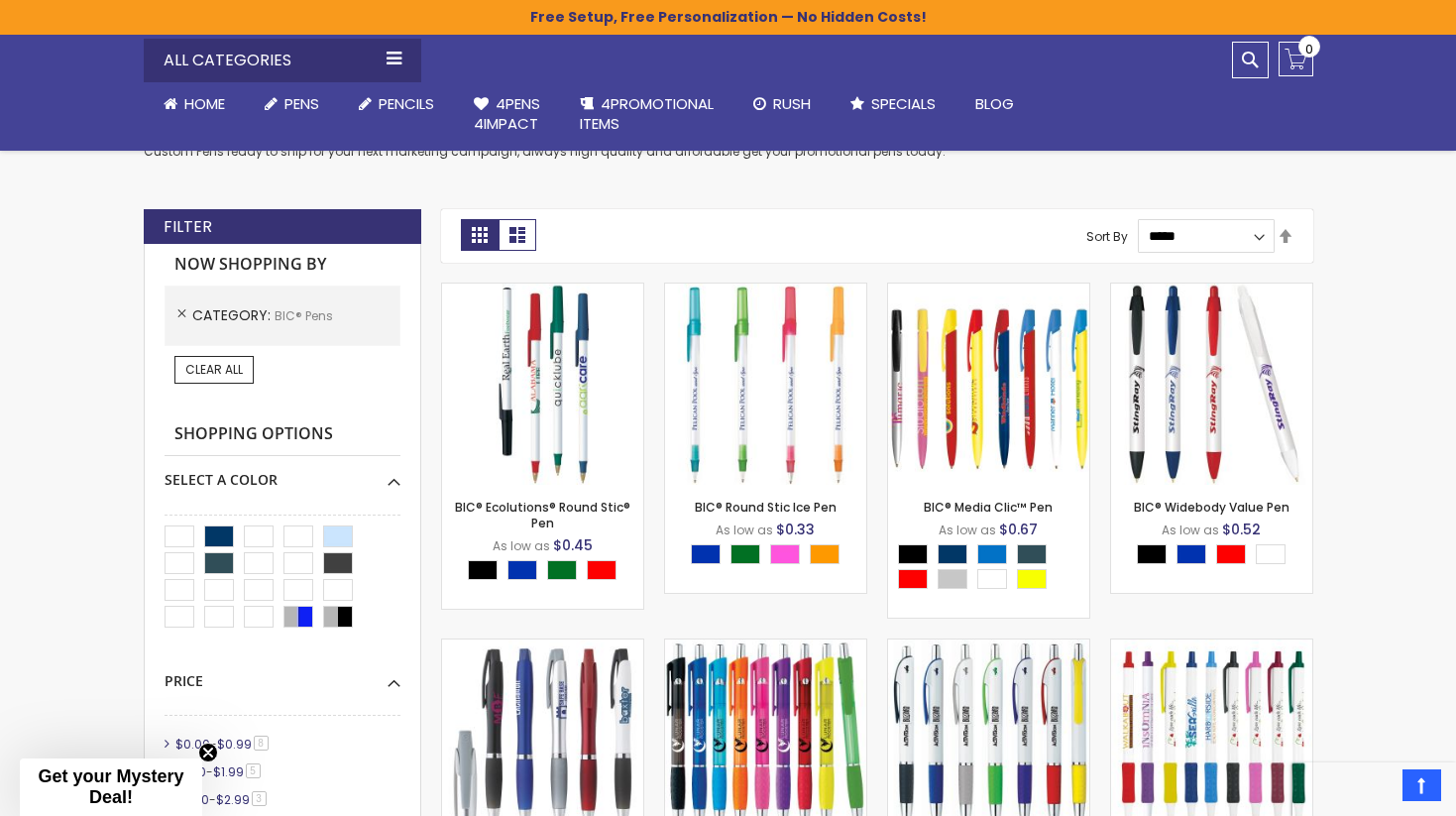 scroll, scrollTop: 324, scrollLeft: 0, axis: vertical 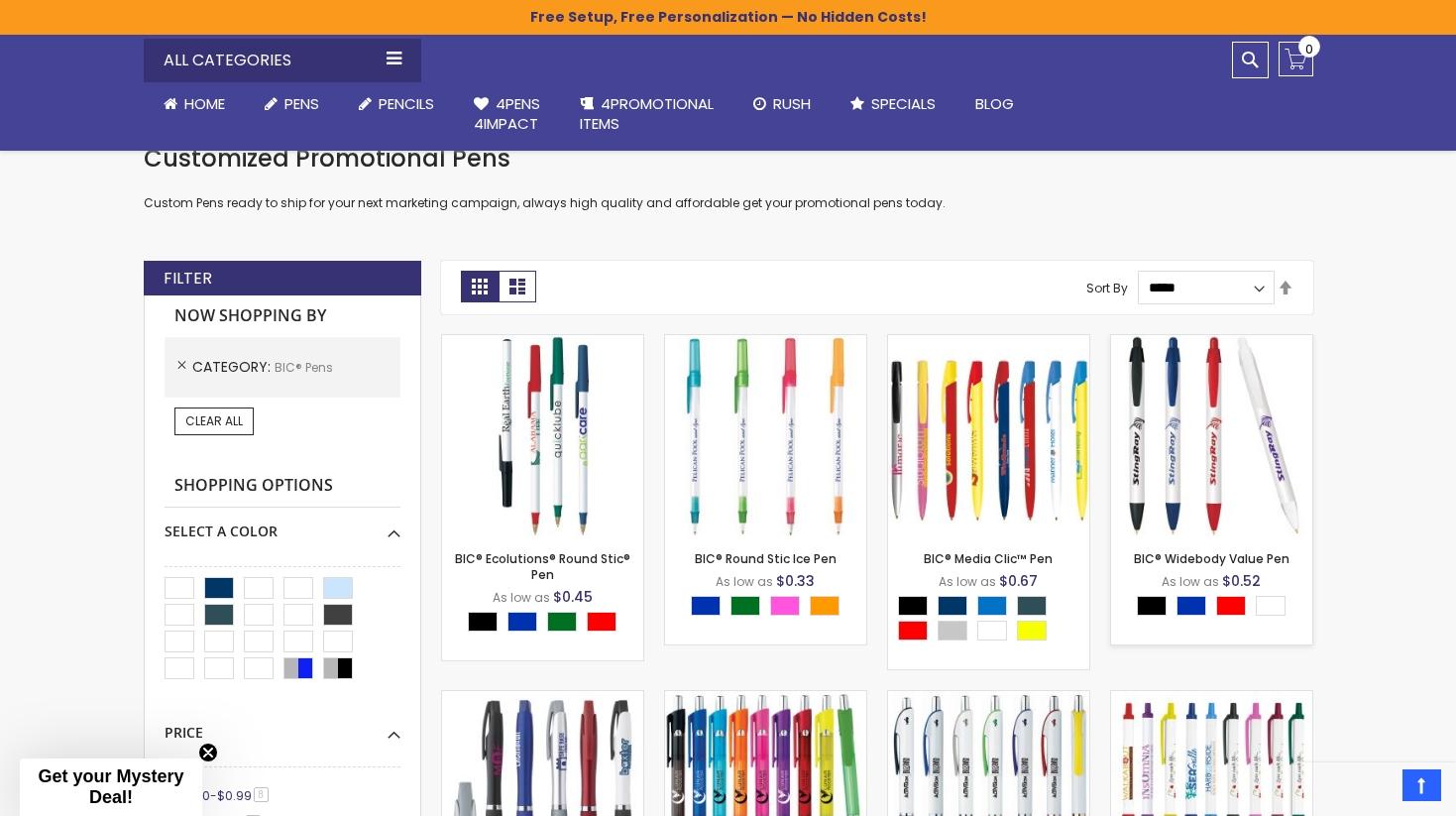 click at bounding box center [1211, 435] 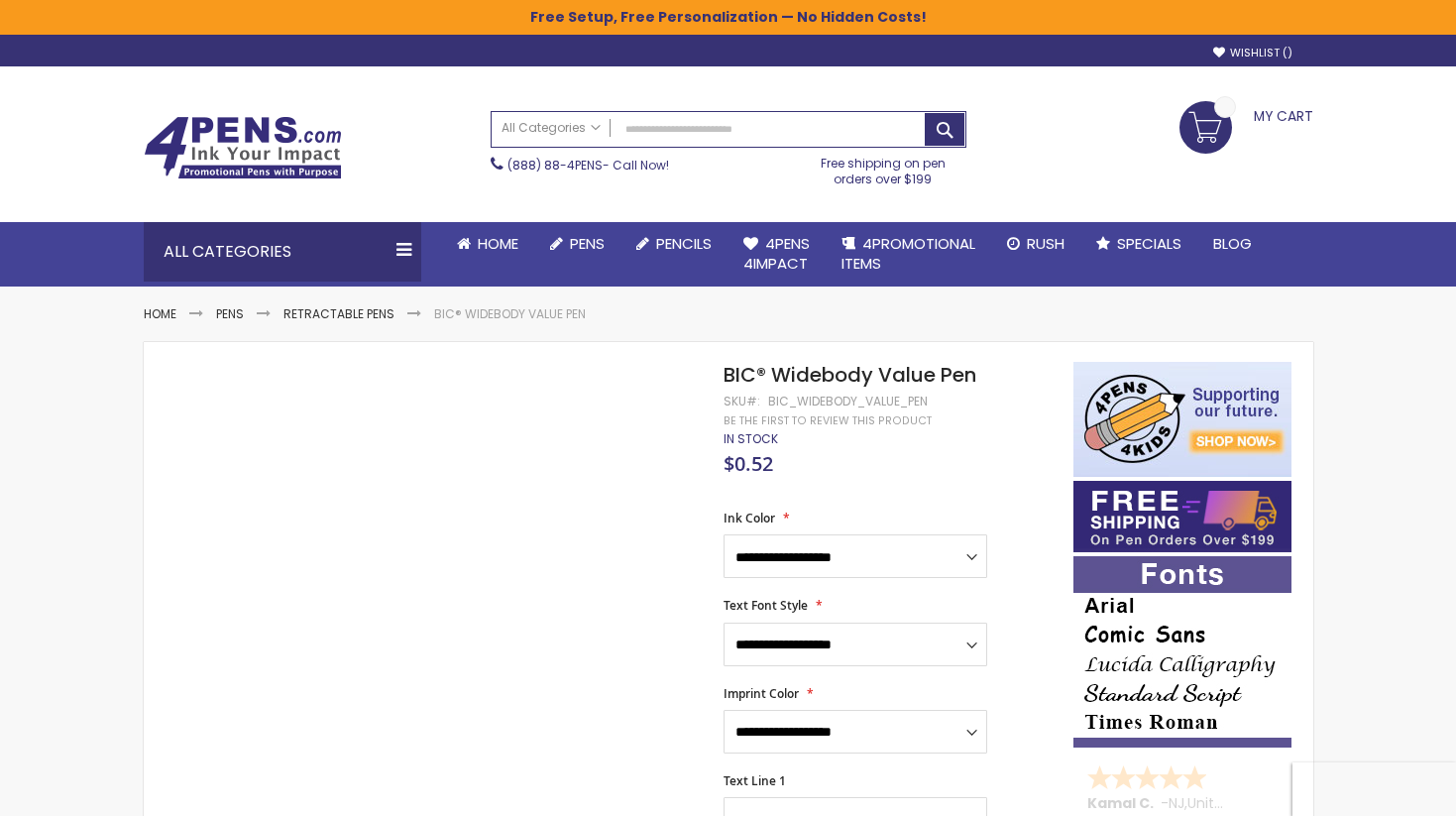 scroll, scrollTop: 0, scrollLeft: 0, axis: both 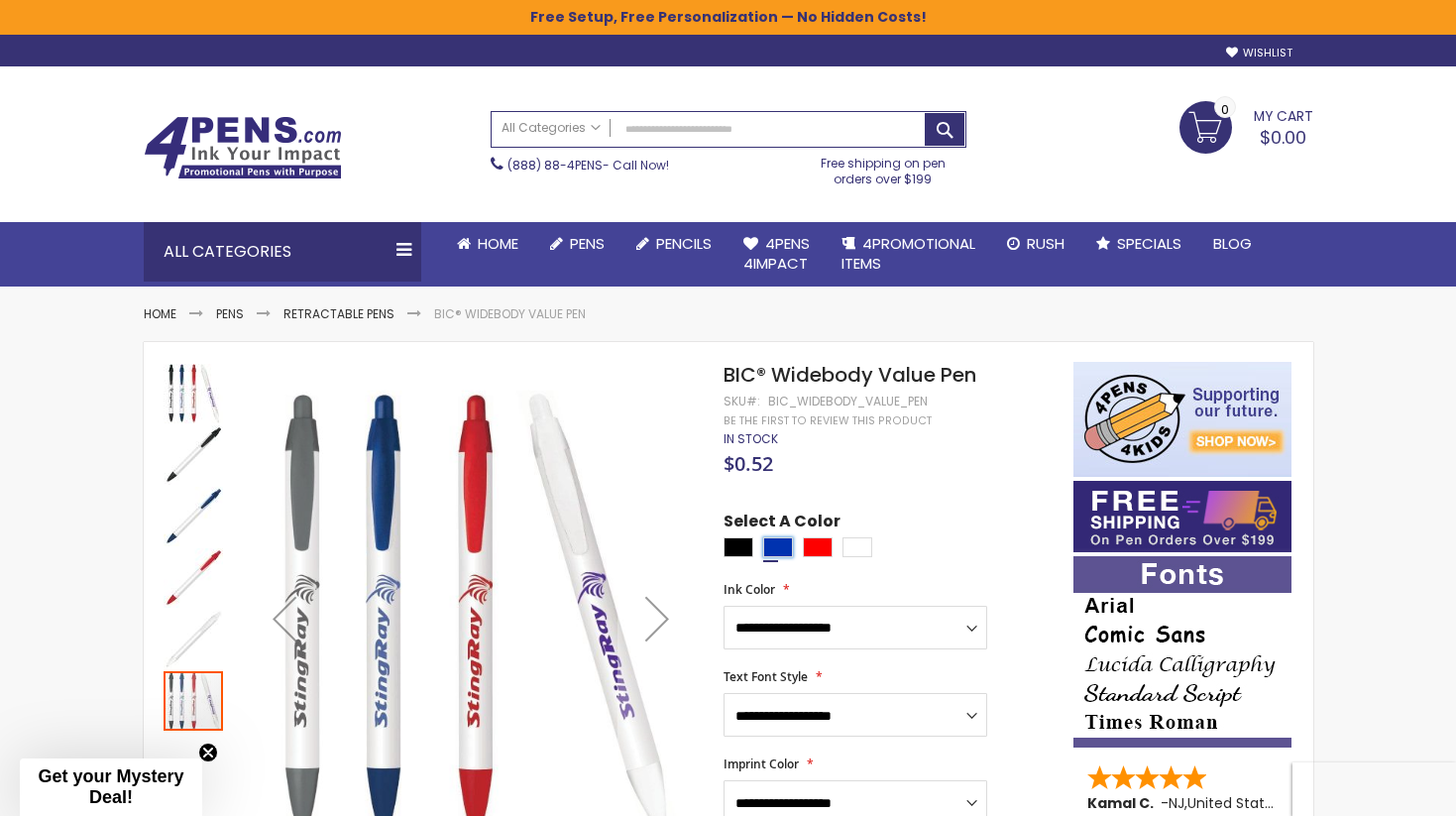 click at bounding box center (778, 547) 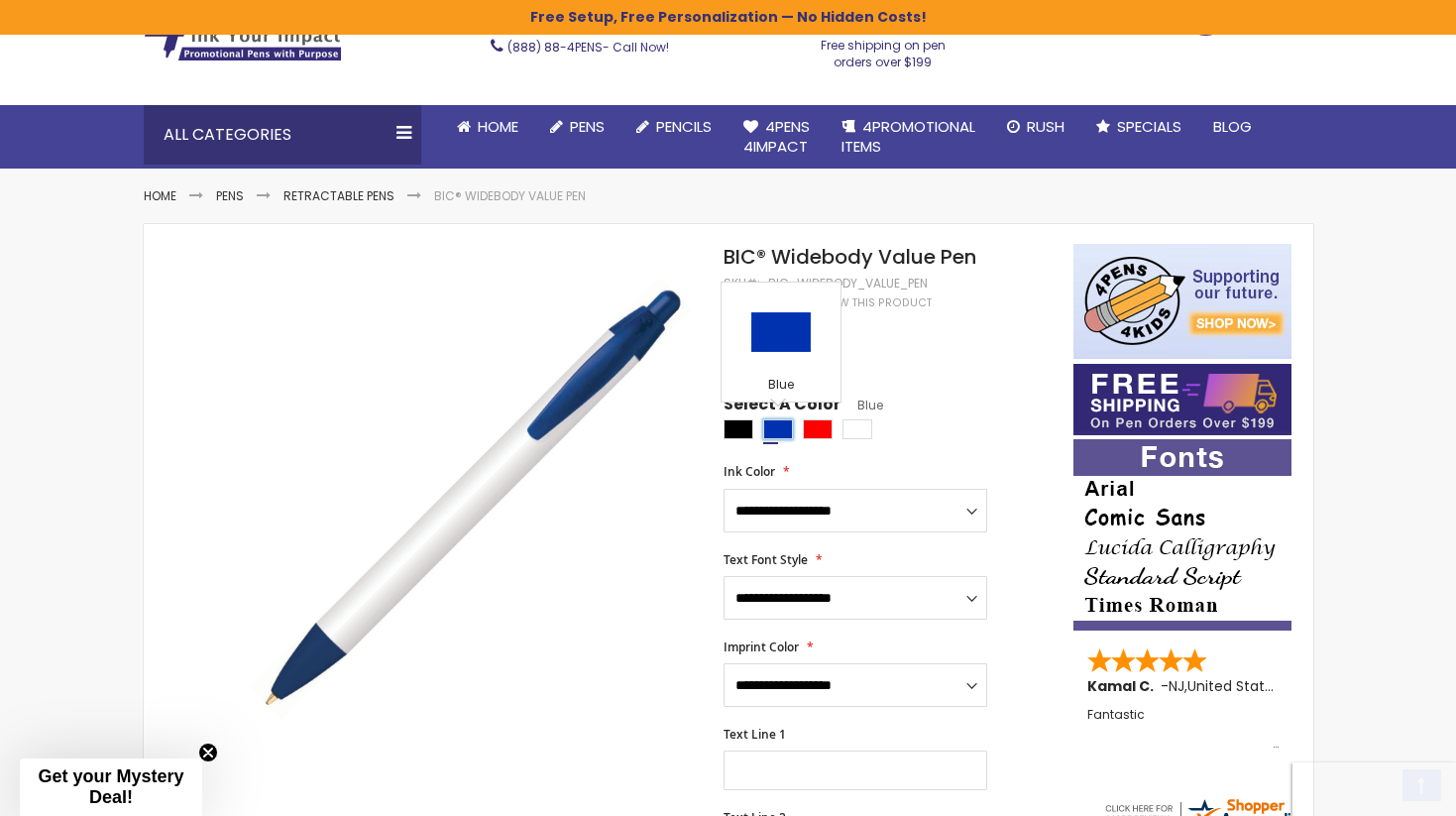 scroll, scrollTop: 120, scrollLeft: 0, axis: vertical 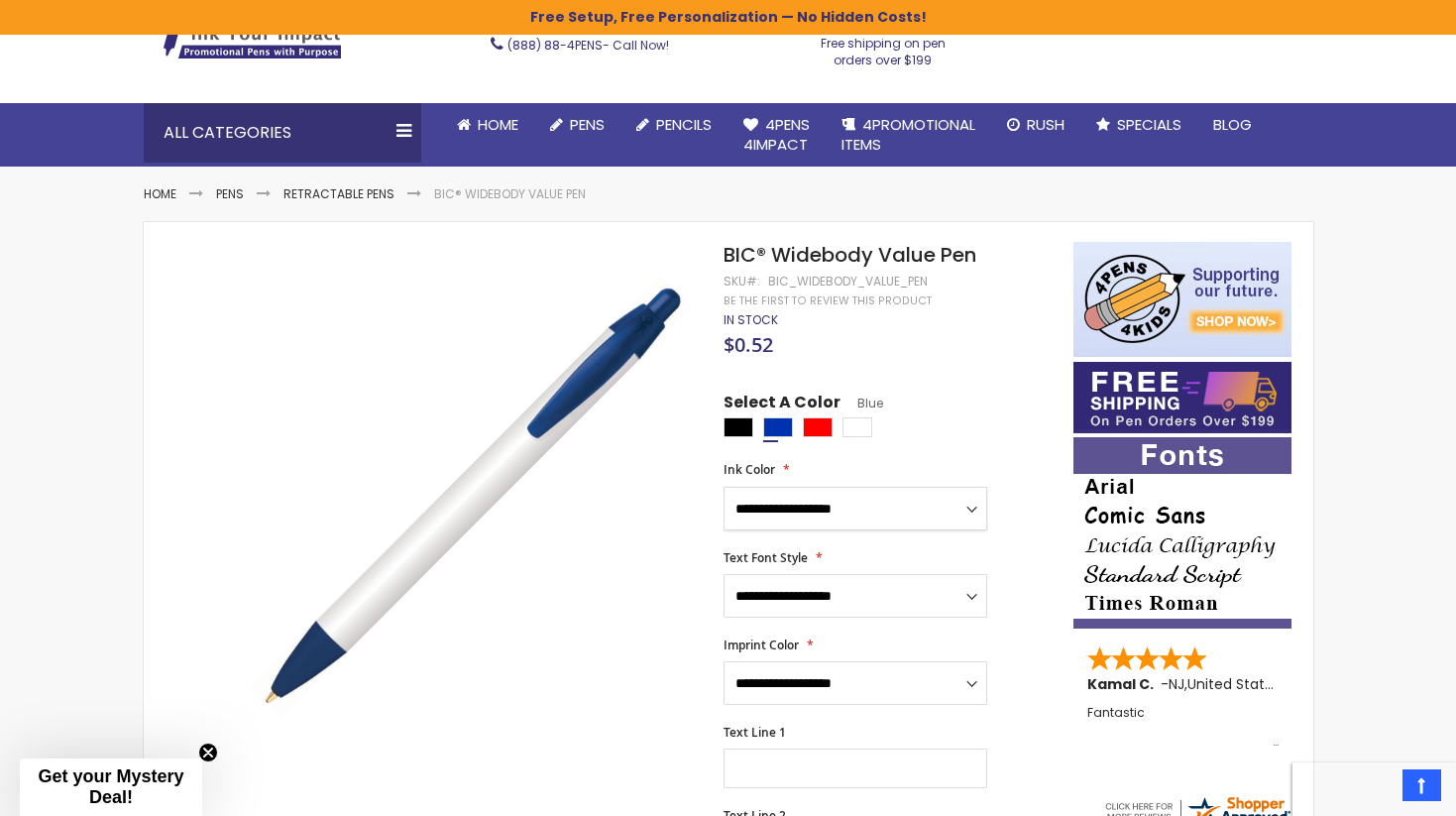 select on "****" 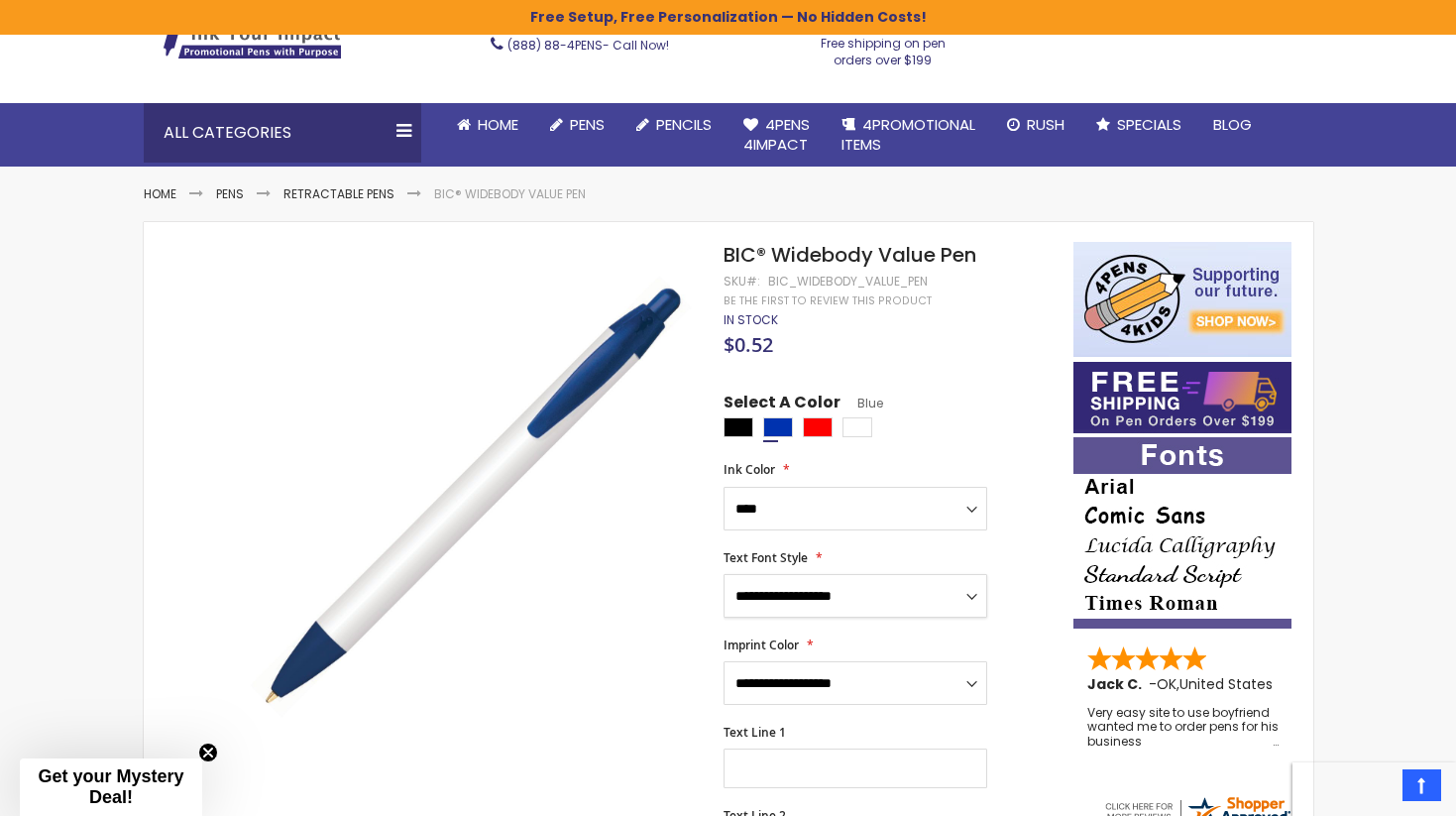 select on "****" 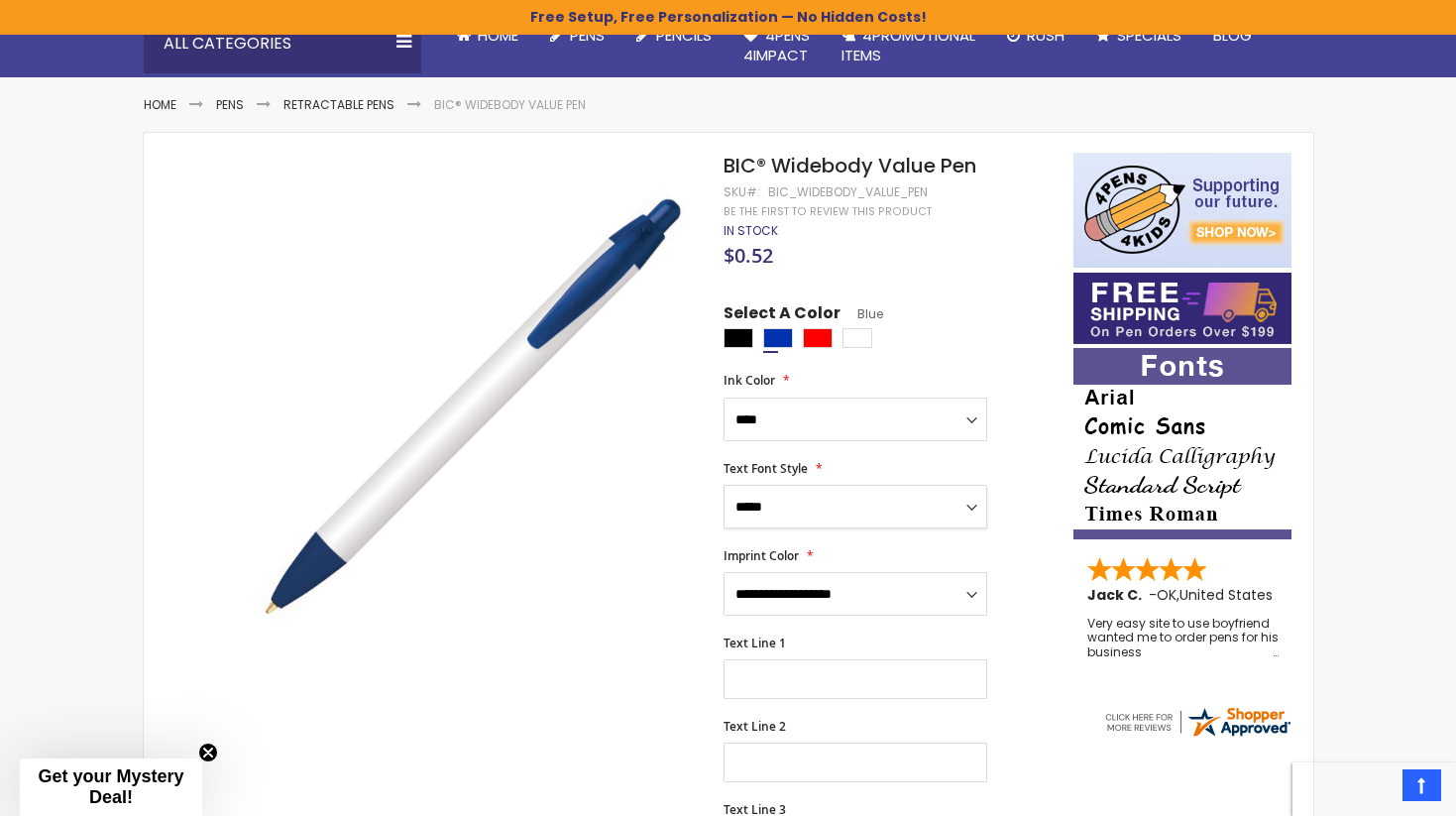 scroll, scrollTop: 304, scrollLeft: 0, axis: vertical 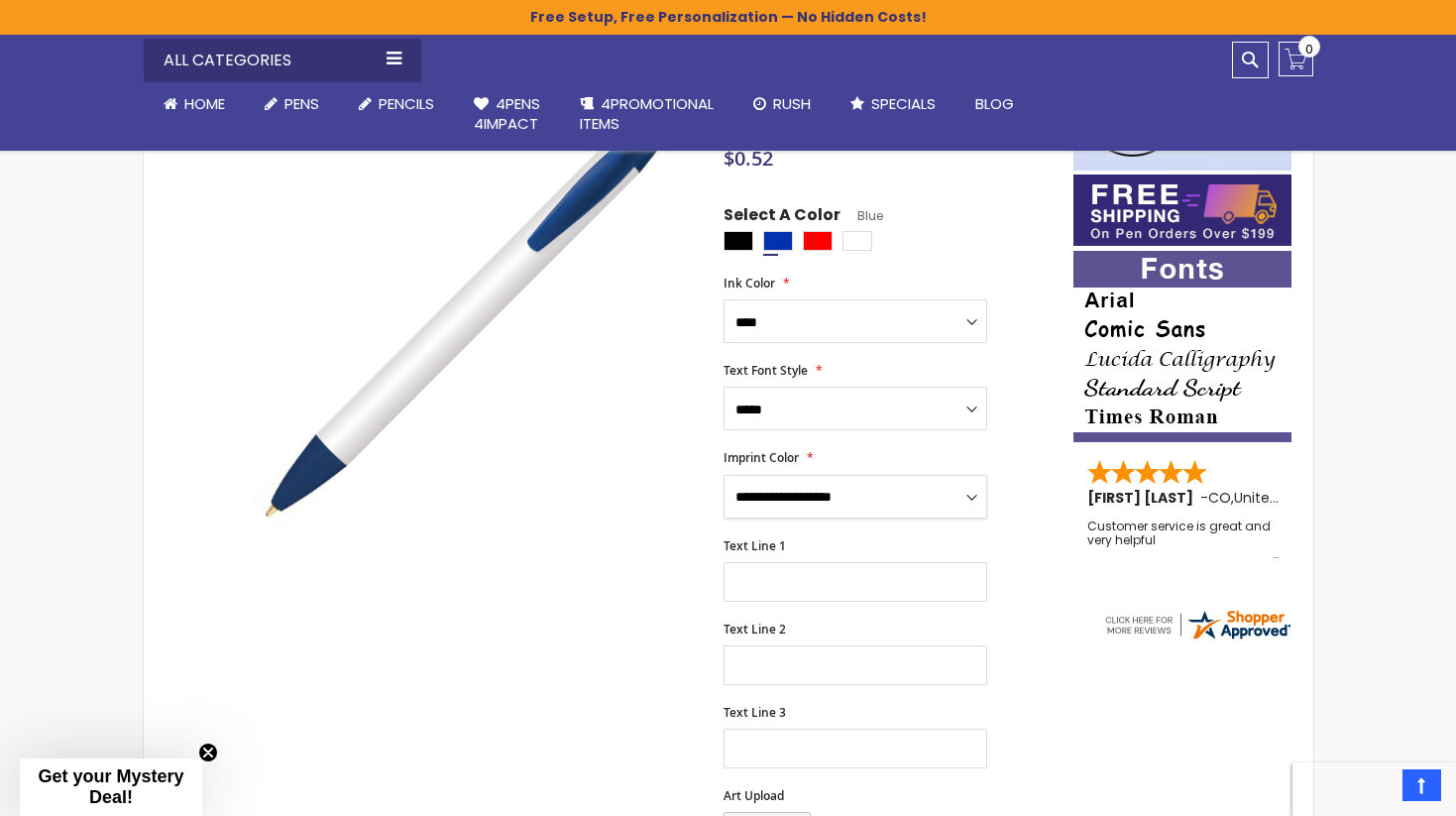 select on "*****" 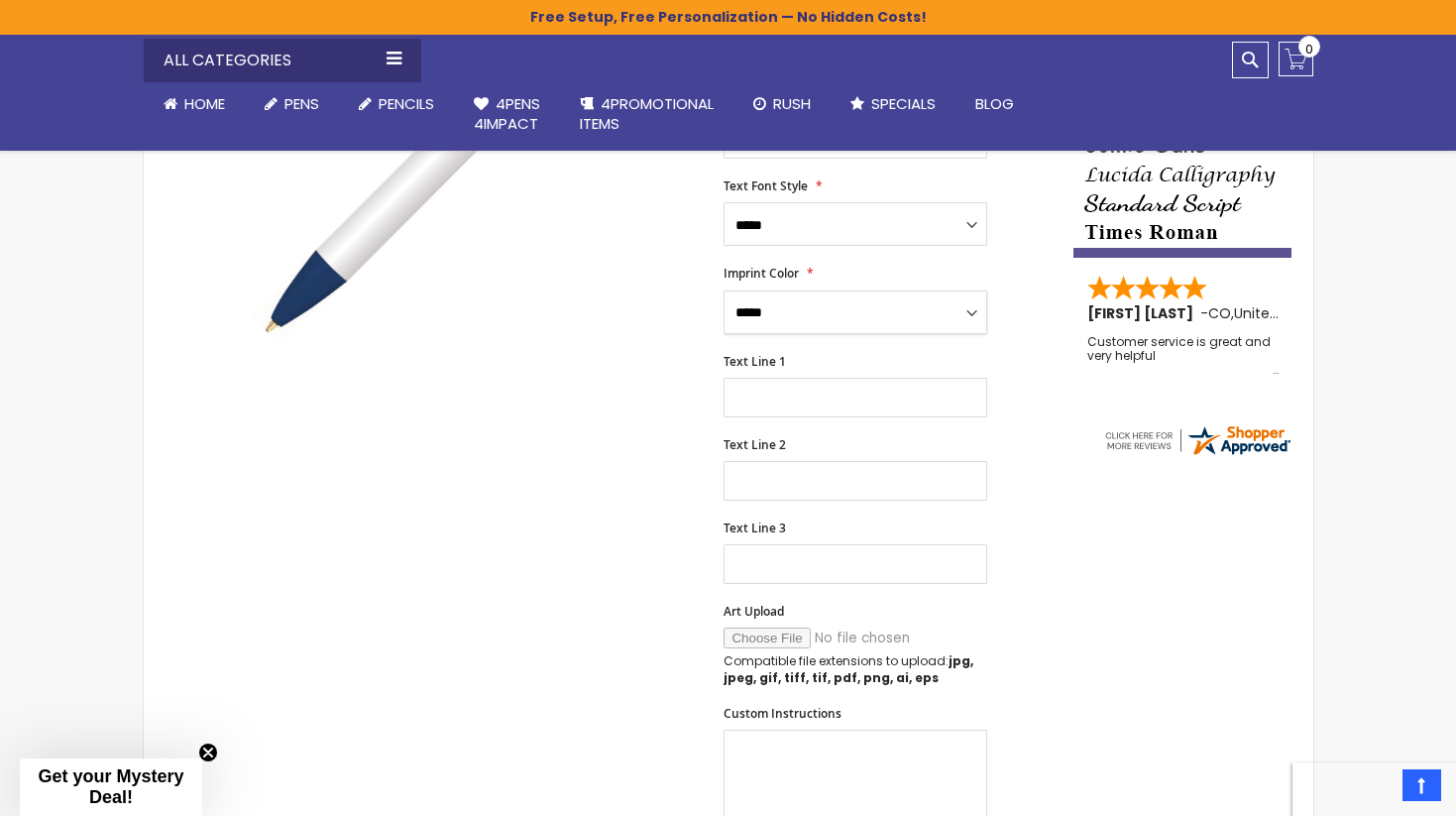 scroll, scrollTop: 491, scrollLeft: 0, axis: vertical 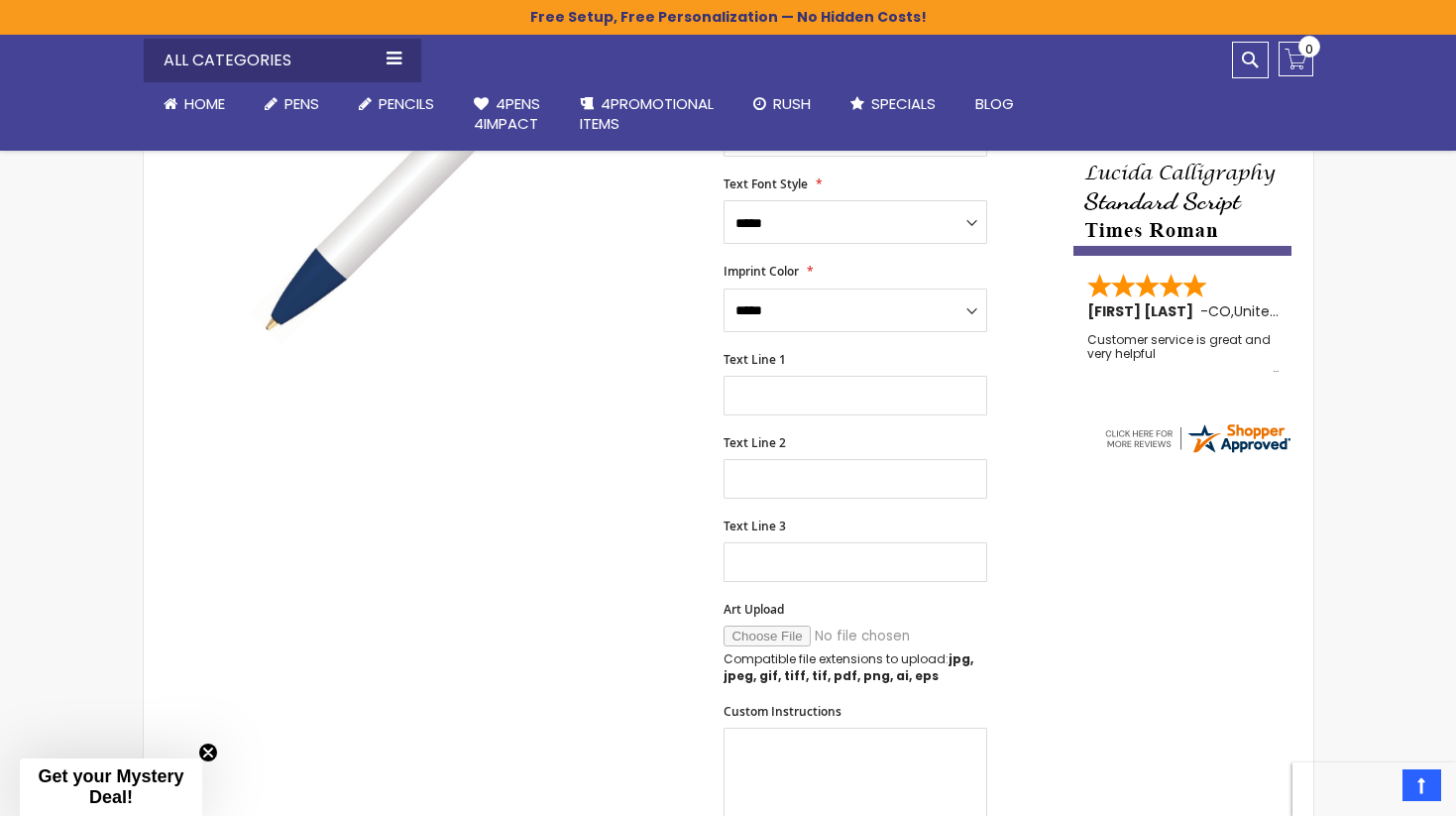 click on "Art Upload" at bounding box center [858, 636] 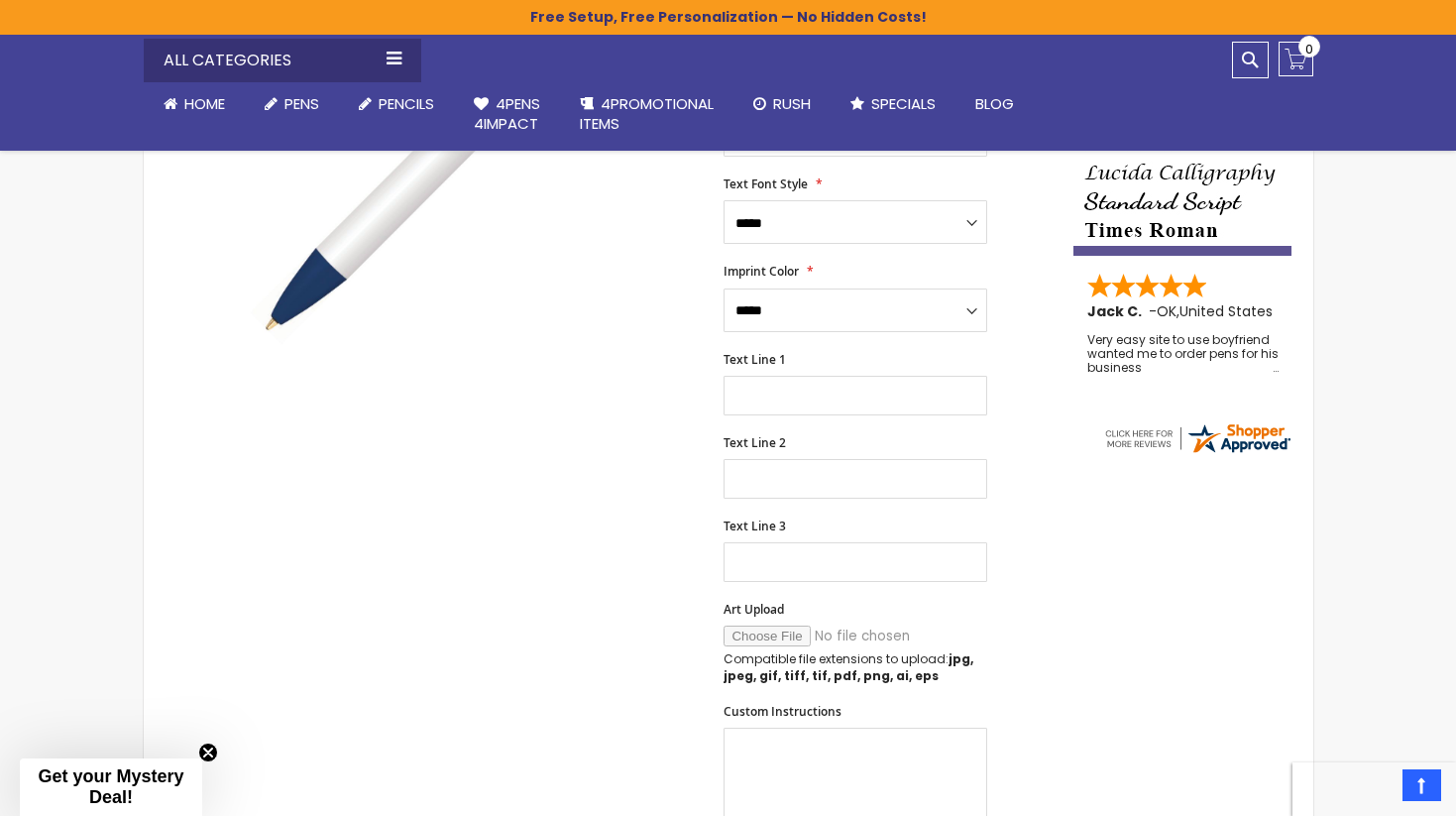 type on "**********" 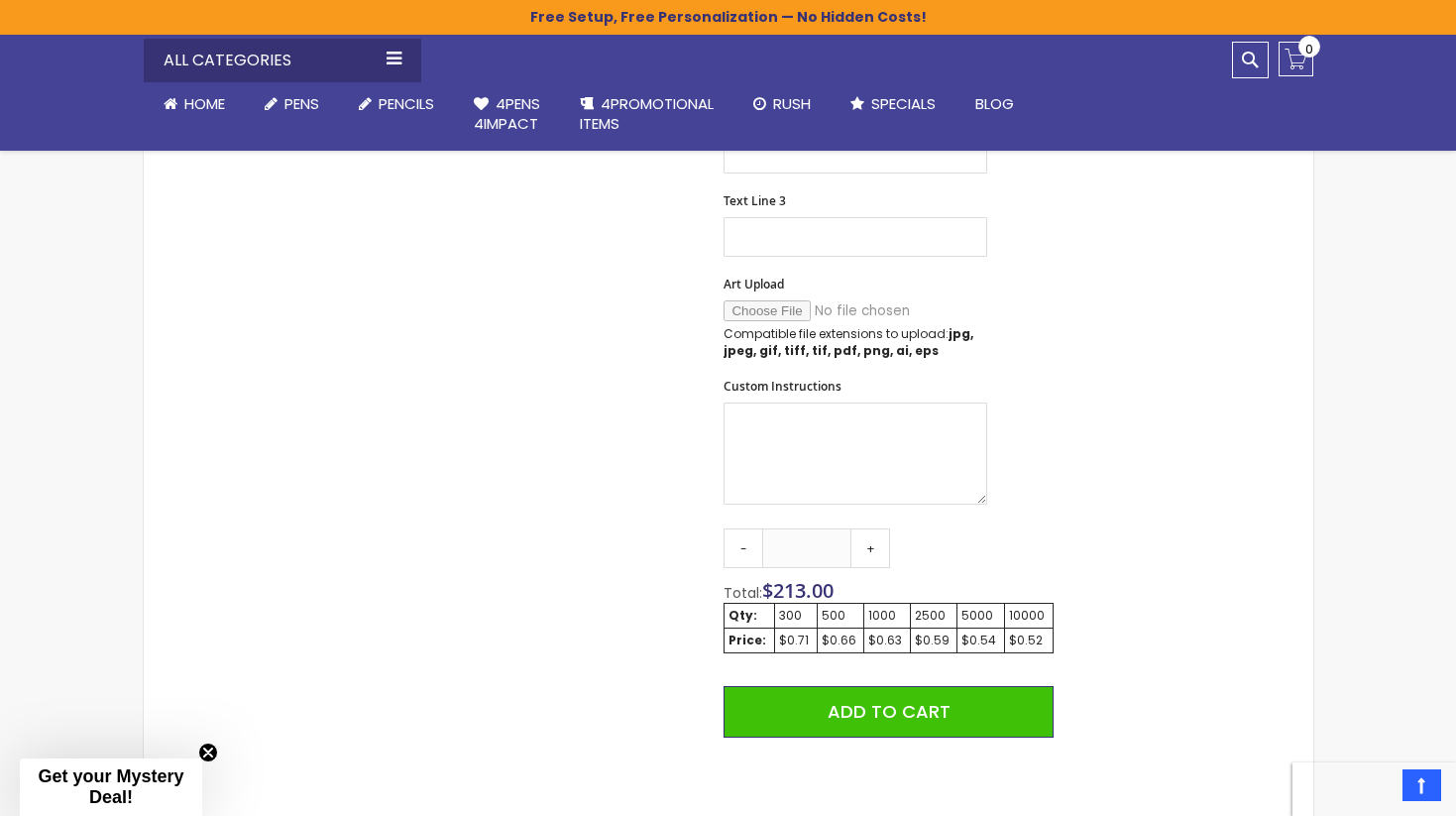 scroll, scrollTop: 819, scrollLeft: 0, axis: vertical 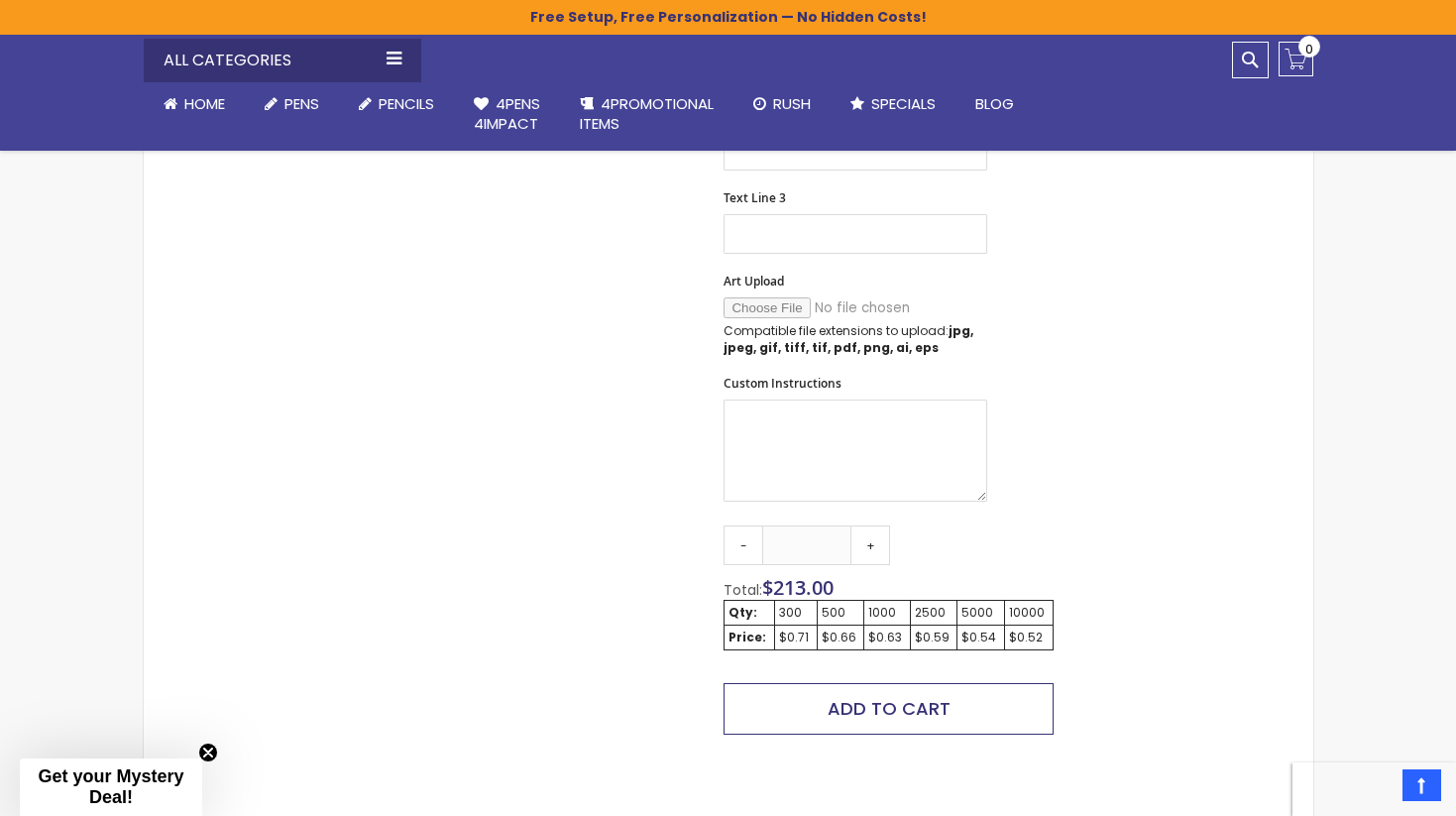 click on "Add to Cart" at bounding box center (889, 708) 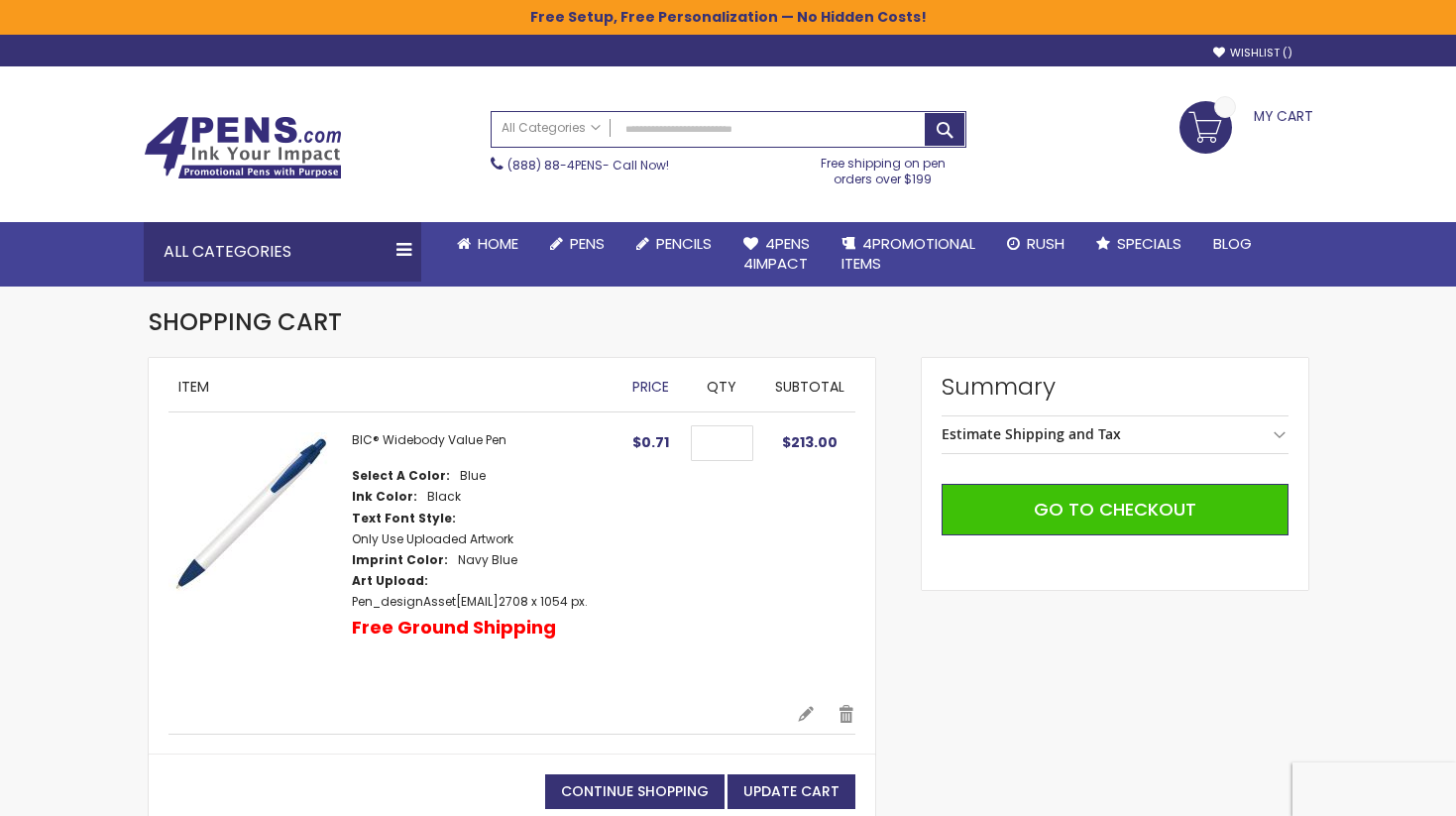 scroll, scrollTop: 0, scrollLeft: 0, axis: both 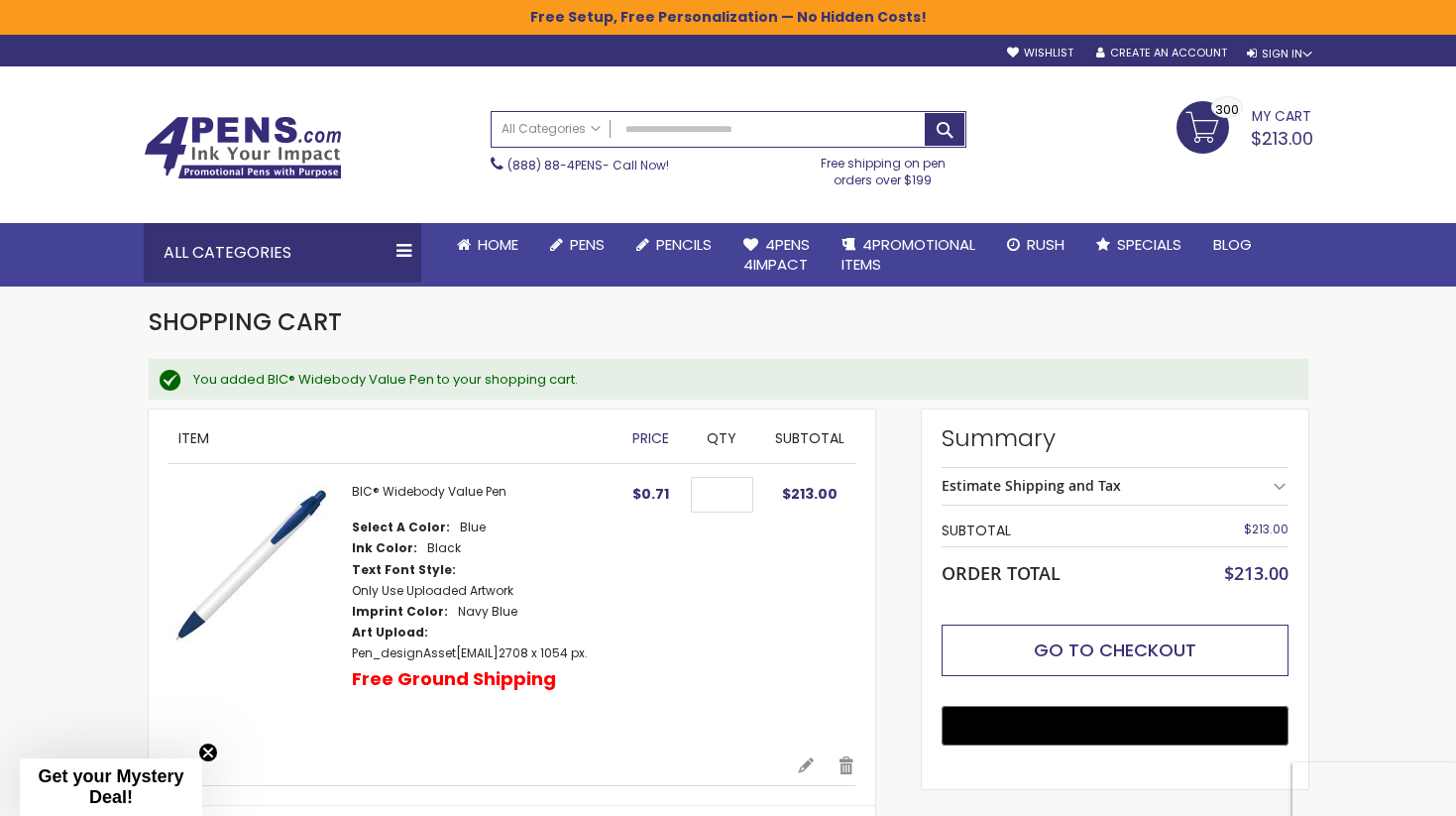 click on "Go to Checkout" at bounding box center (1115, 649) 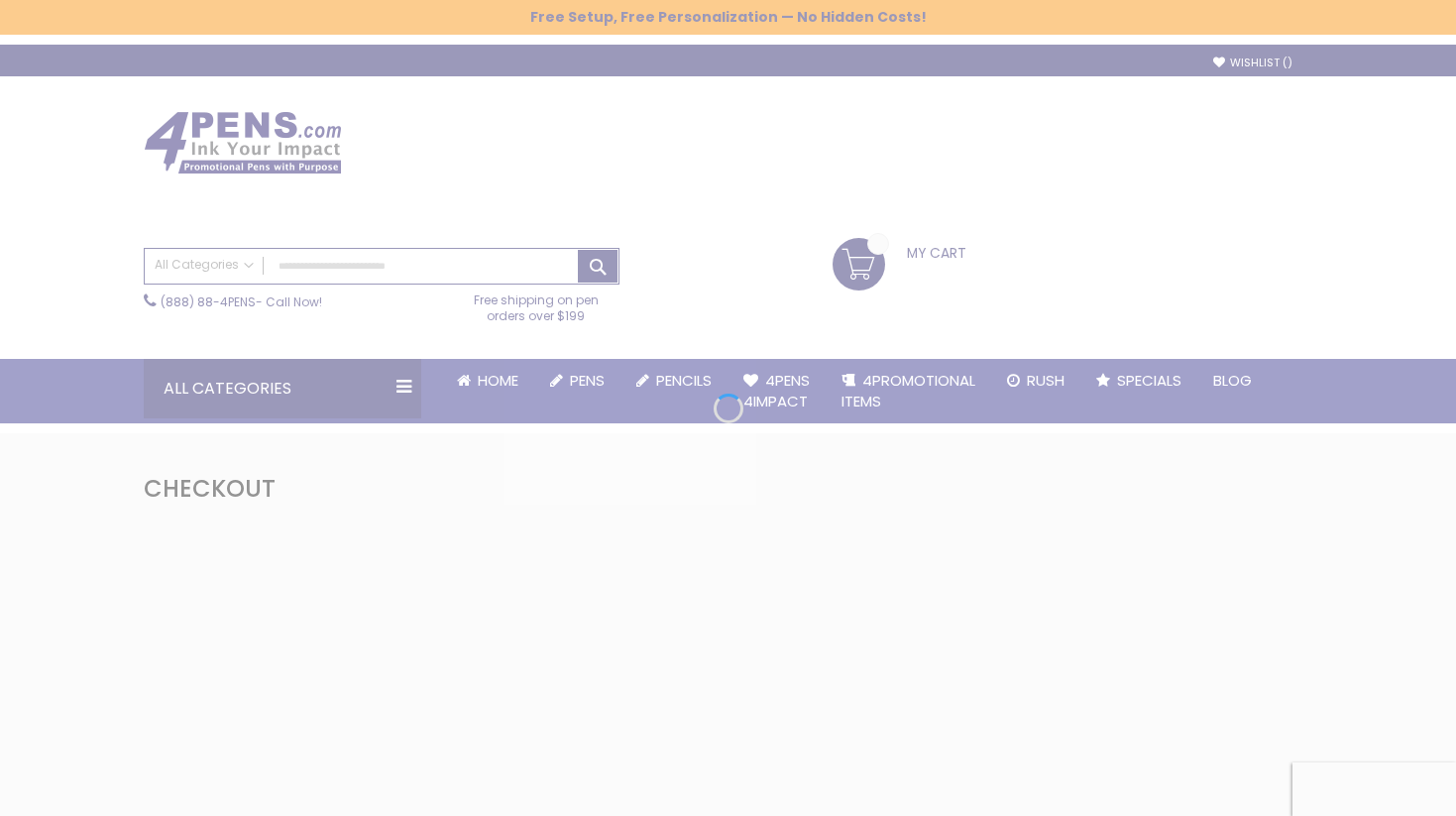 scroll, scrollTop: 0, scrollLeft: 0, axis: both 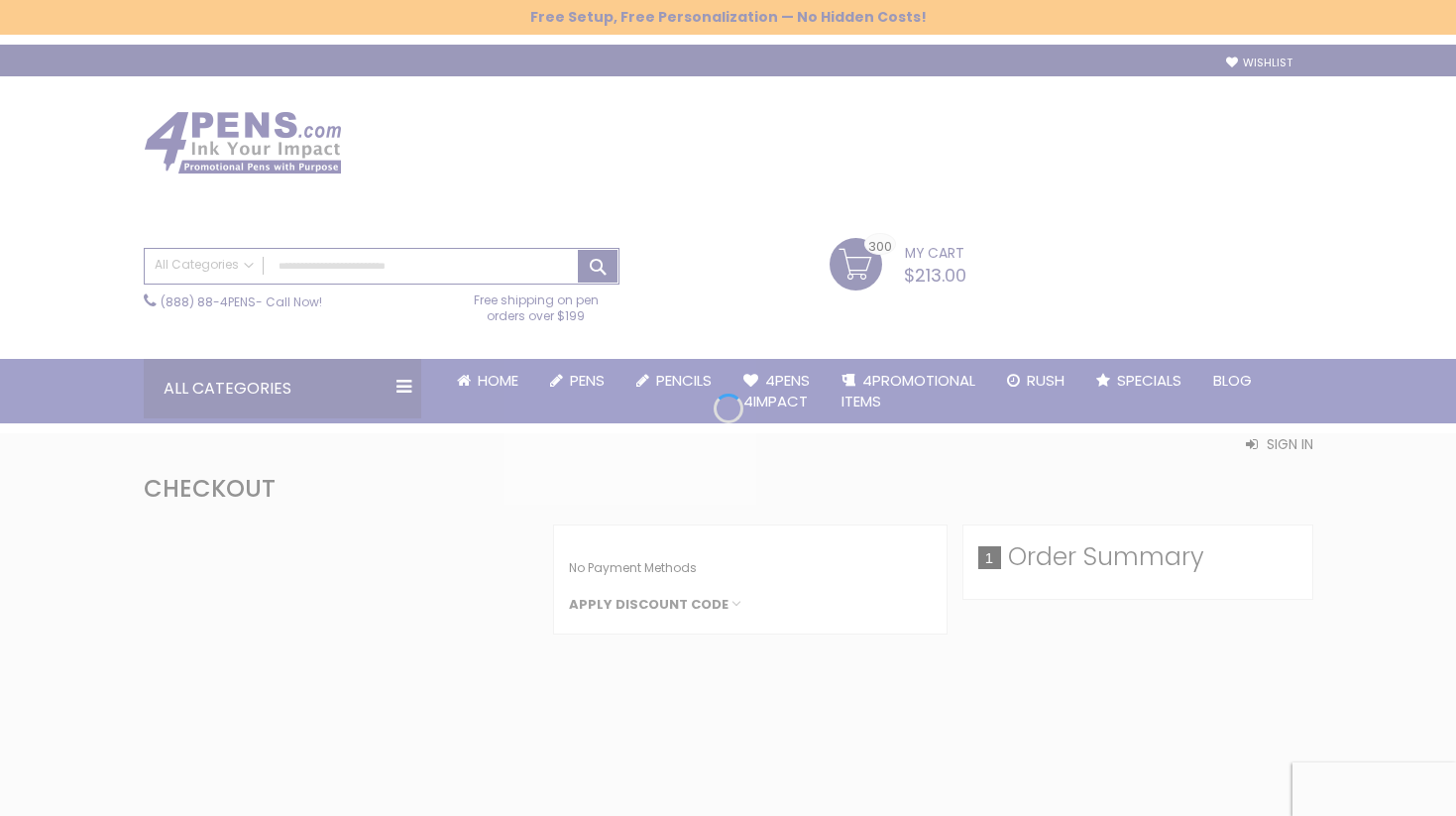 select on "*" 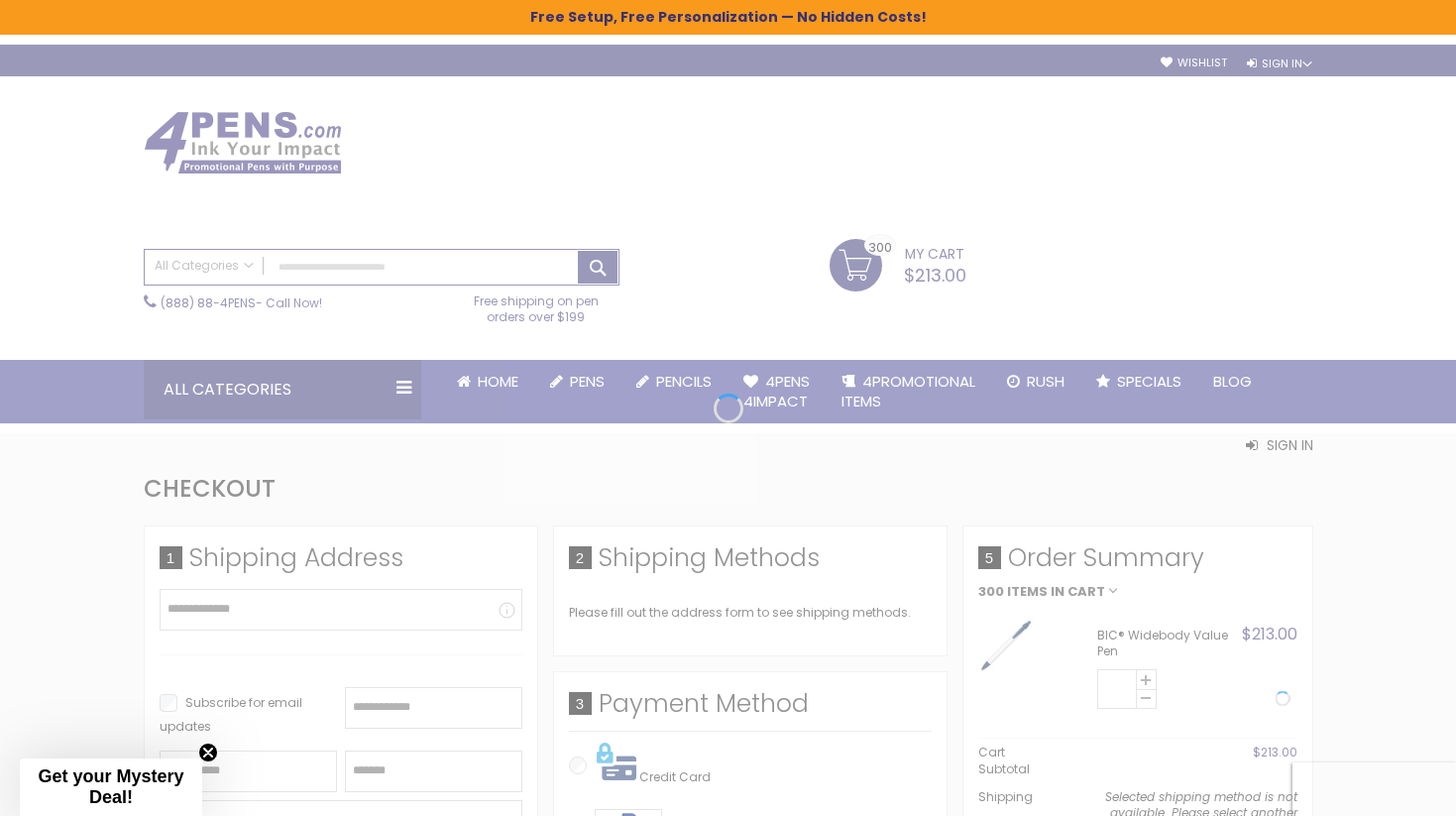 scroll, scrollTop: 0, scrollLeft: 0, axis: both 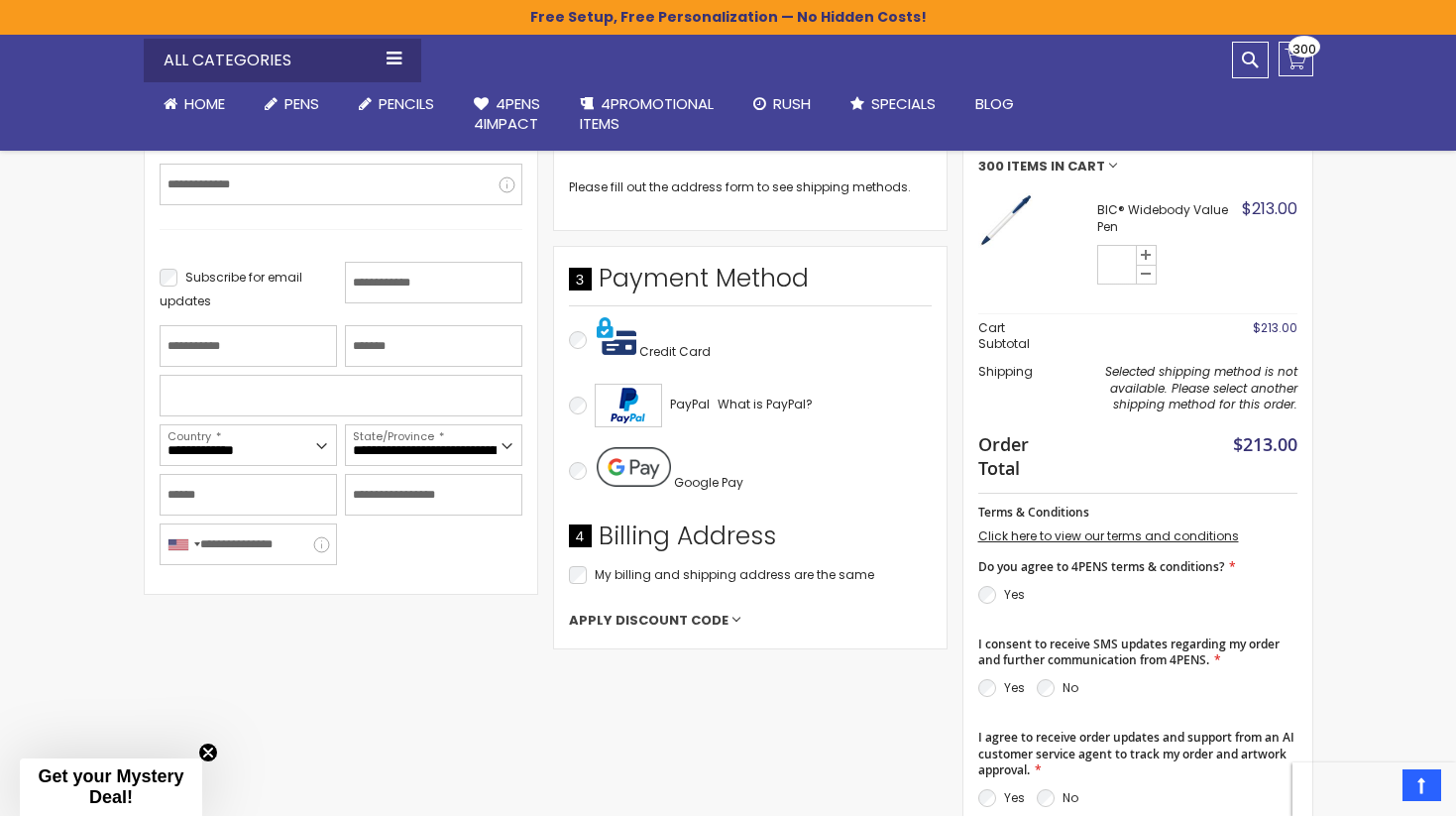 click on "Apply Discount Code" at bounding box center (750, 621) 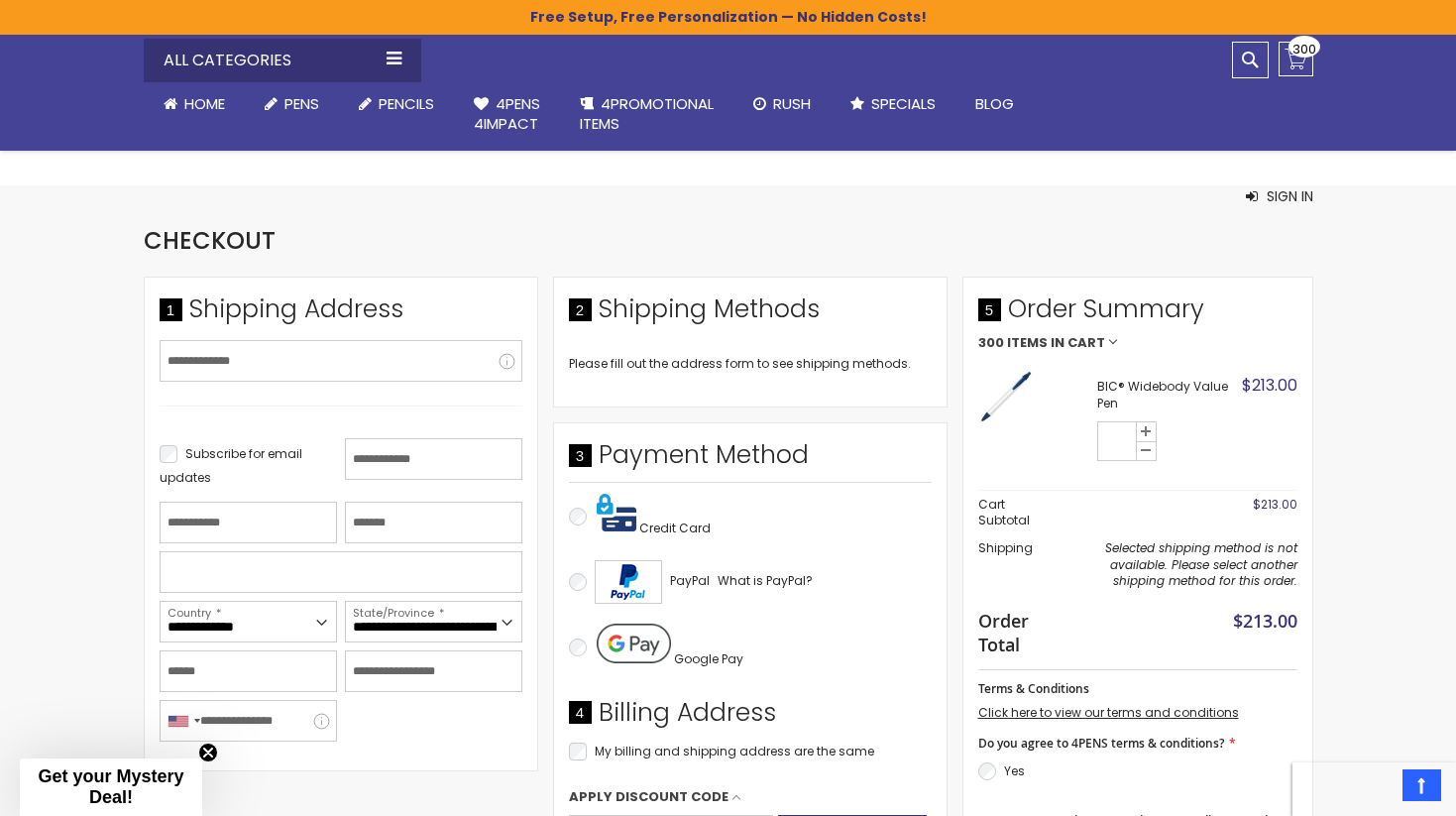 scroll, scrollTop: 218, scrollLeft: 0, axis: vertical 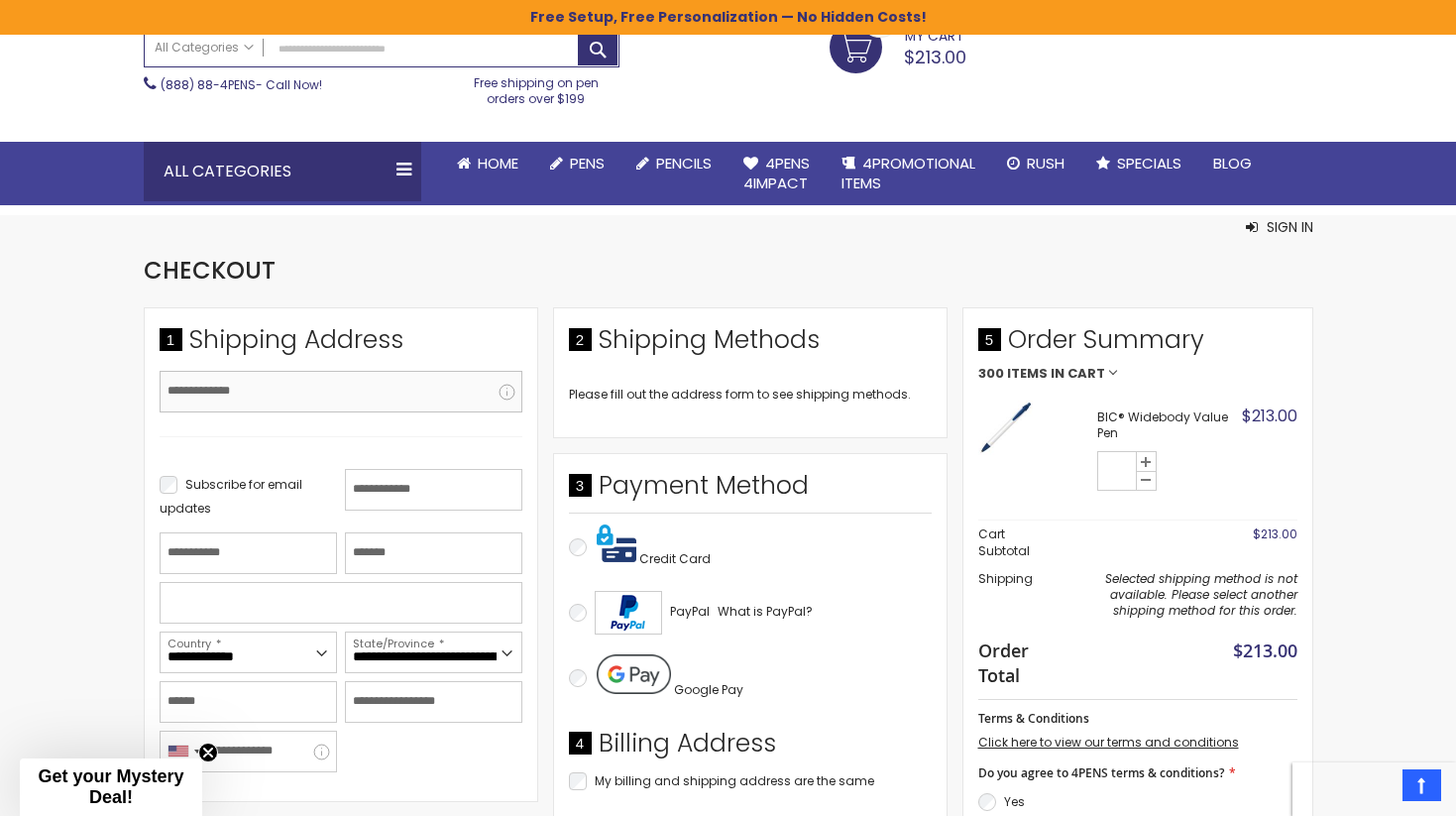 type on "**********" 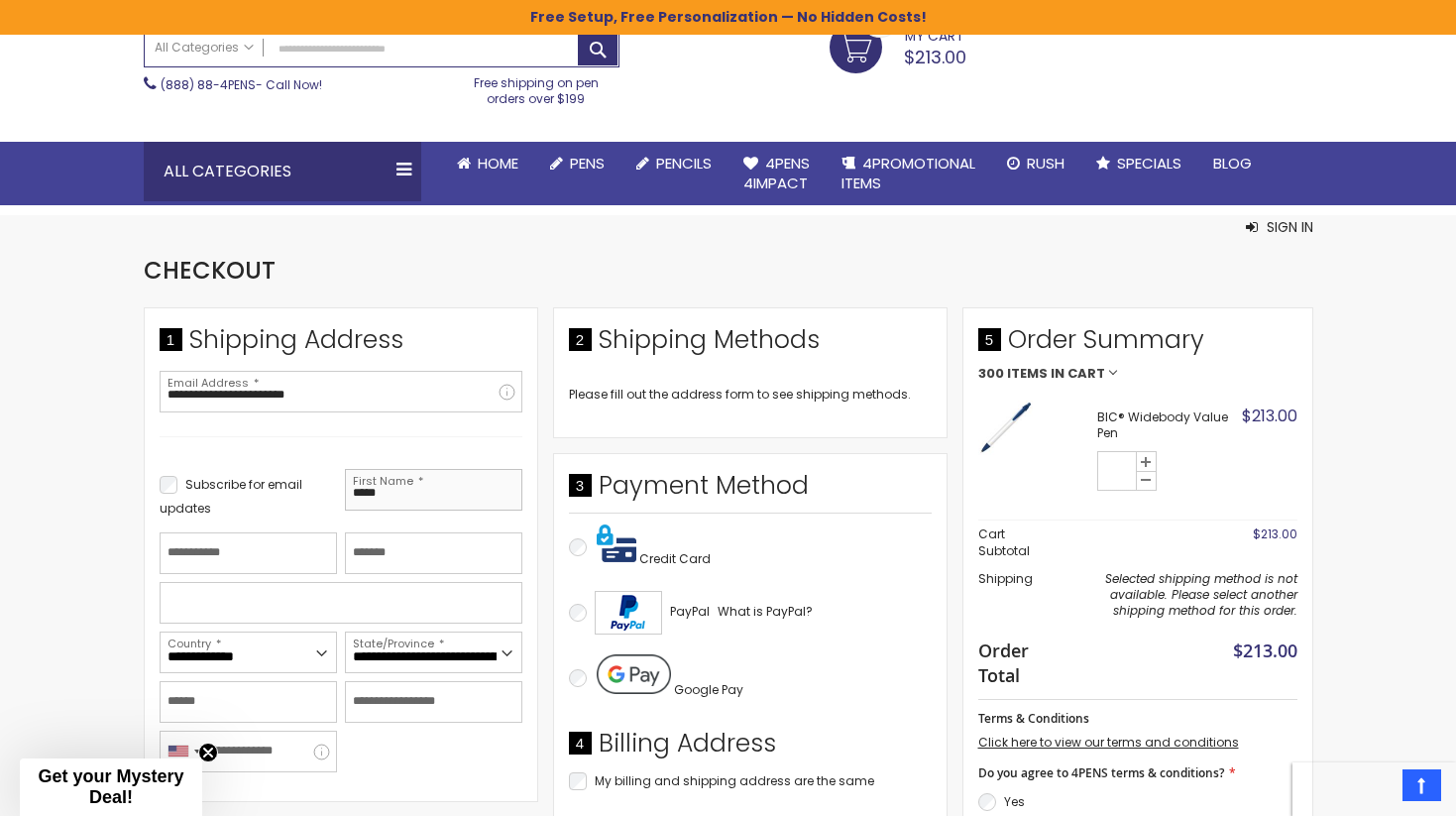 type on "*****" 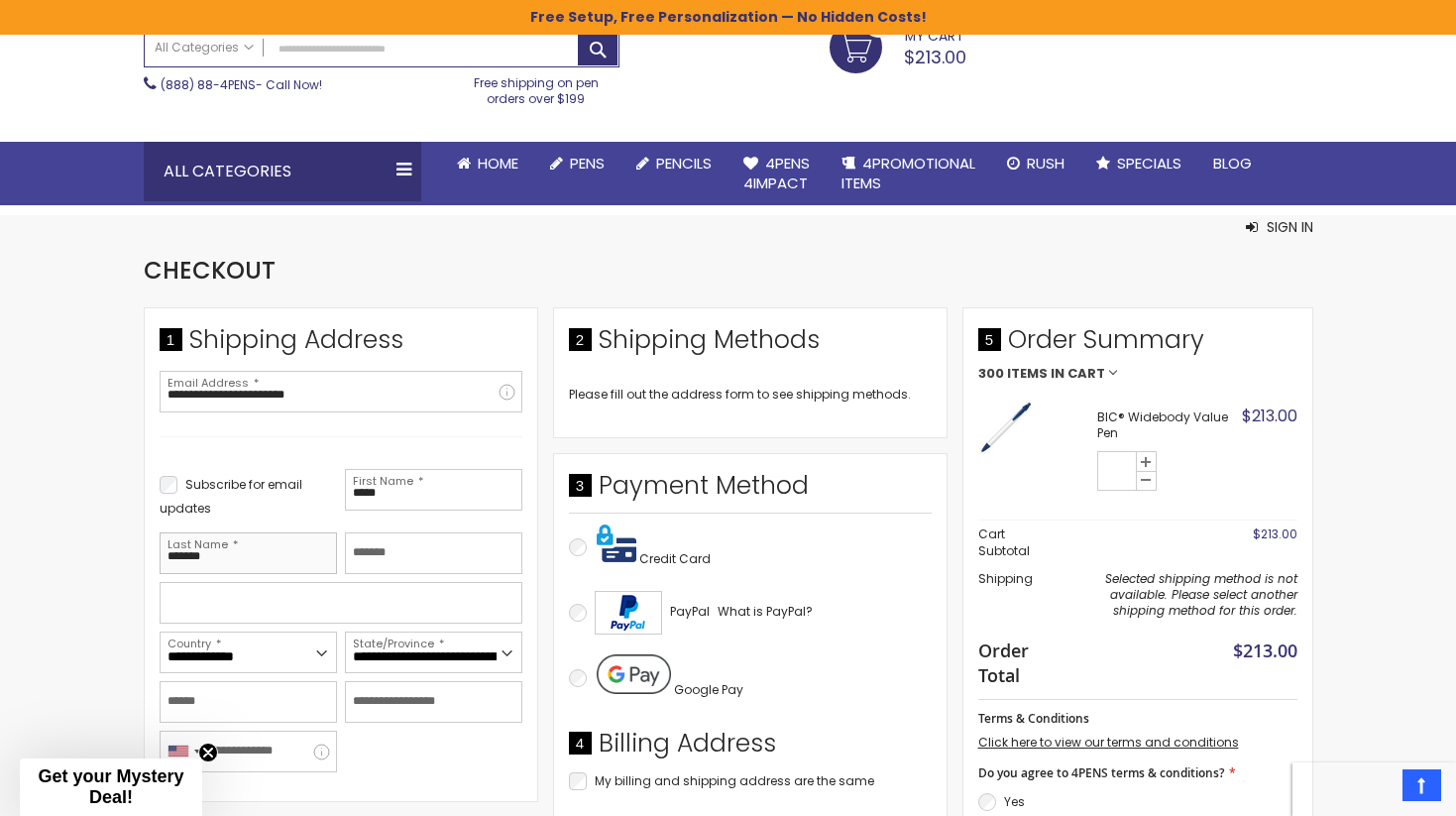 type on "*******" 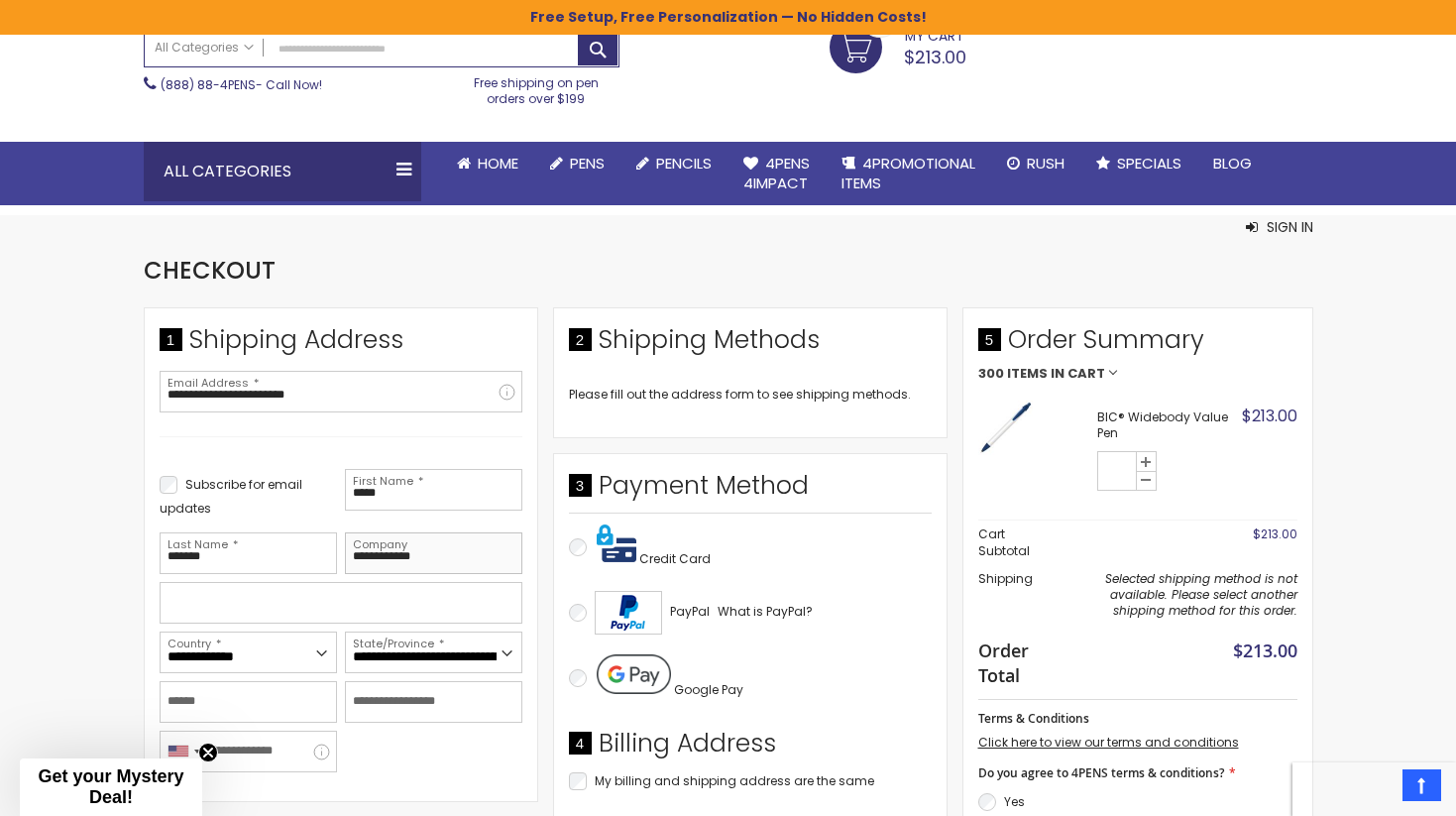 type on "**********" 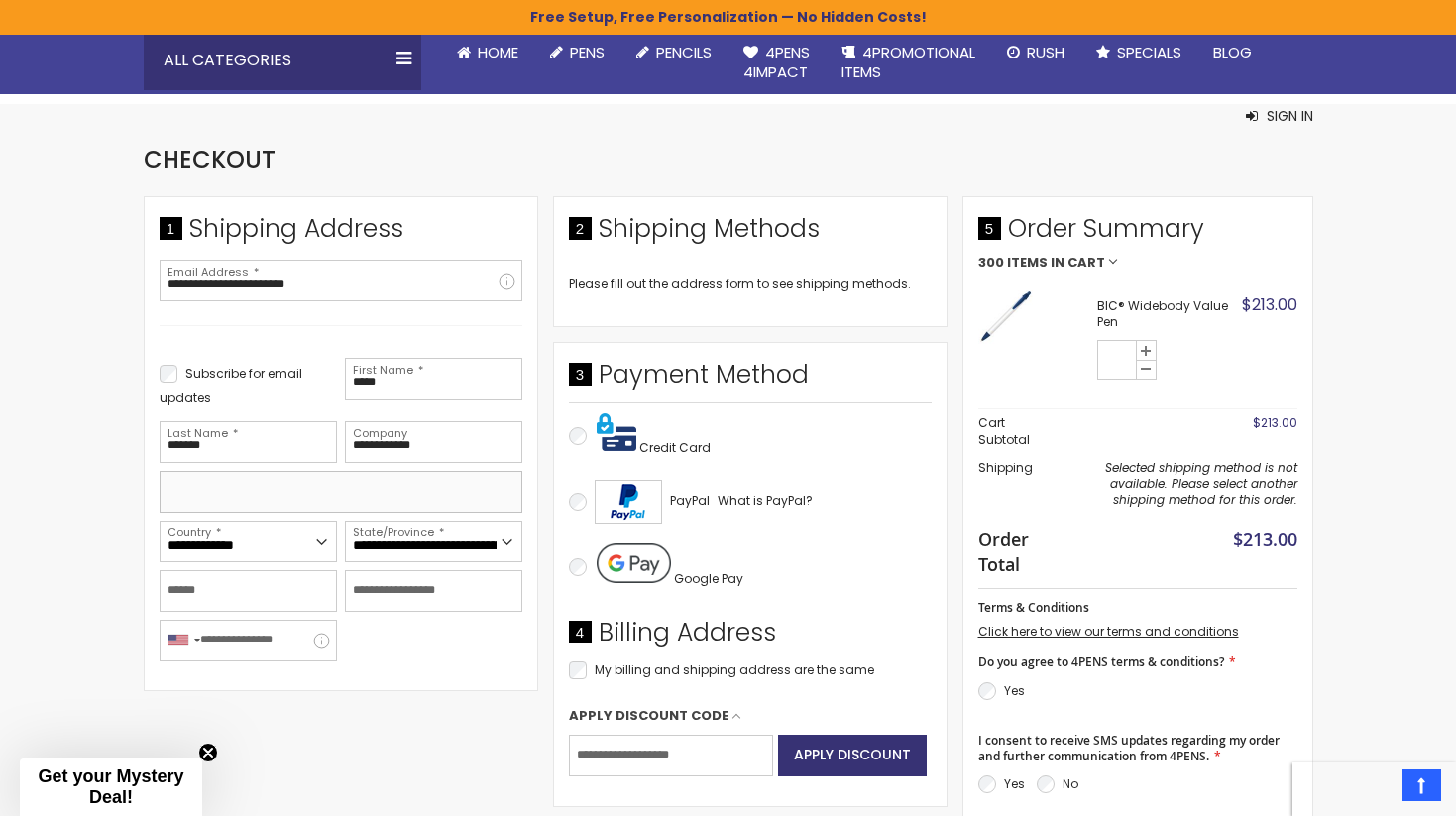 scroll, scrollTop: 343, scrollLeft: 0, axis: vertical 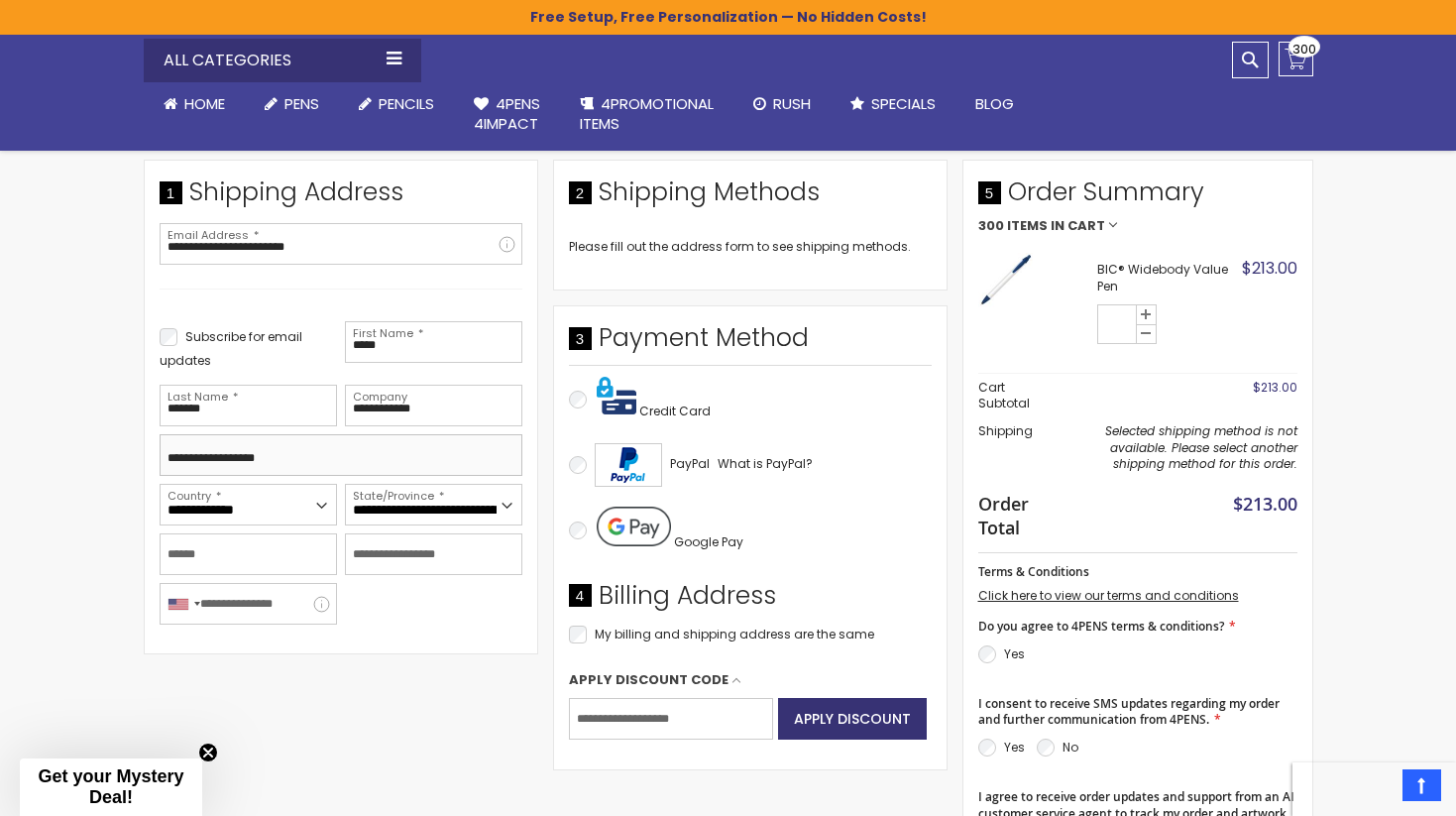 type on "**********" 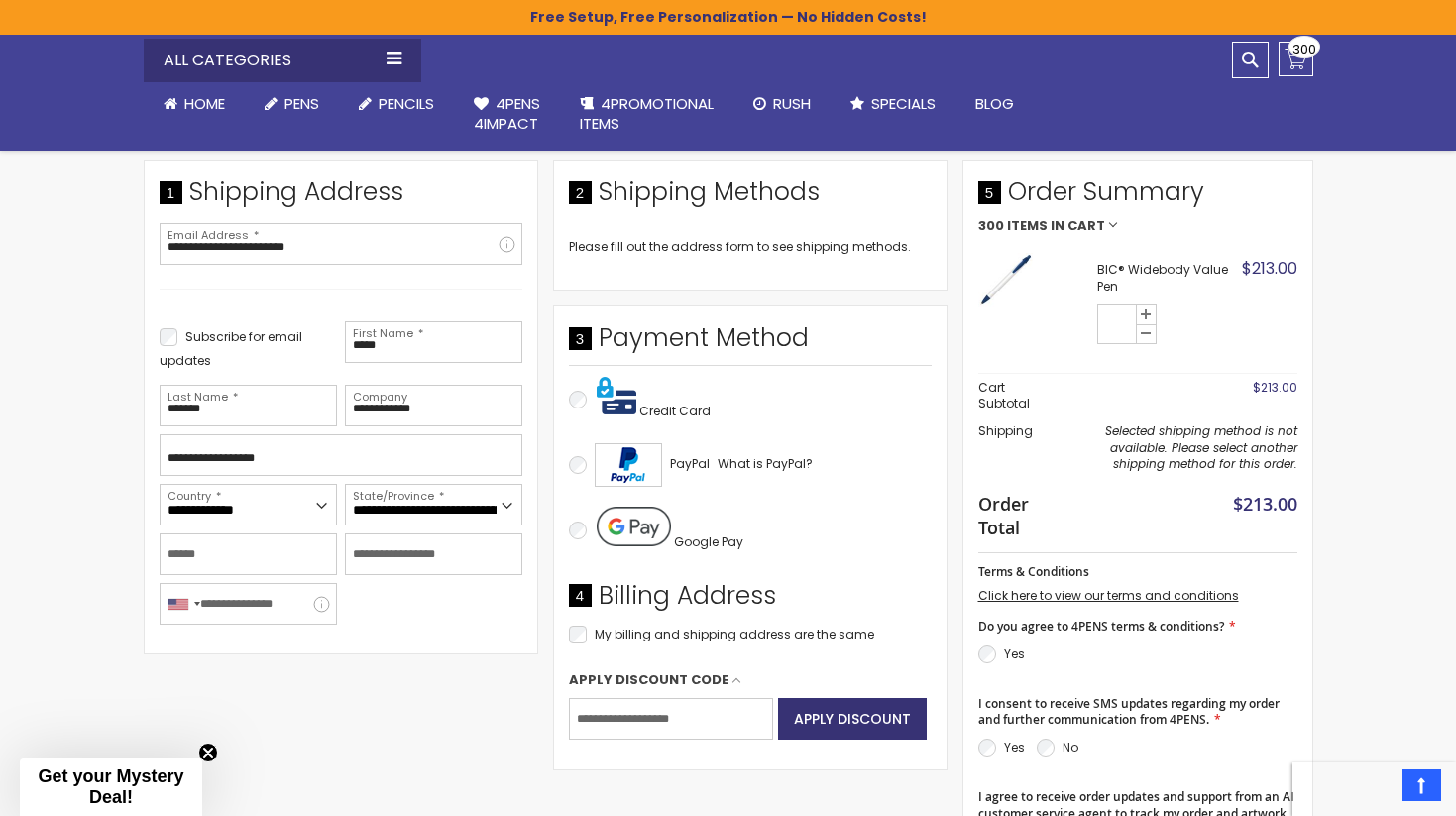 click on "Skip to Content
sample
Wishlist
Sign Out
Sign In
Sign In
Login
Forgot Your Password?
Create an Account
My Account
Toggle Nav
Search
All Categories
Pens" at bounding box center (728, 812) 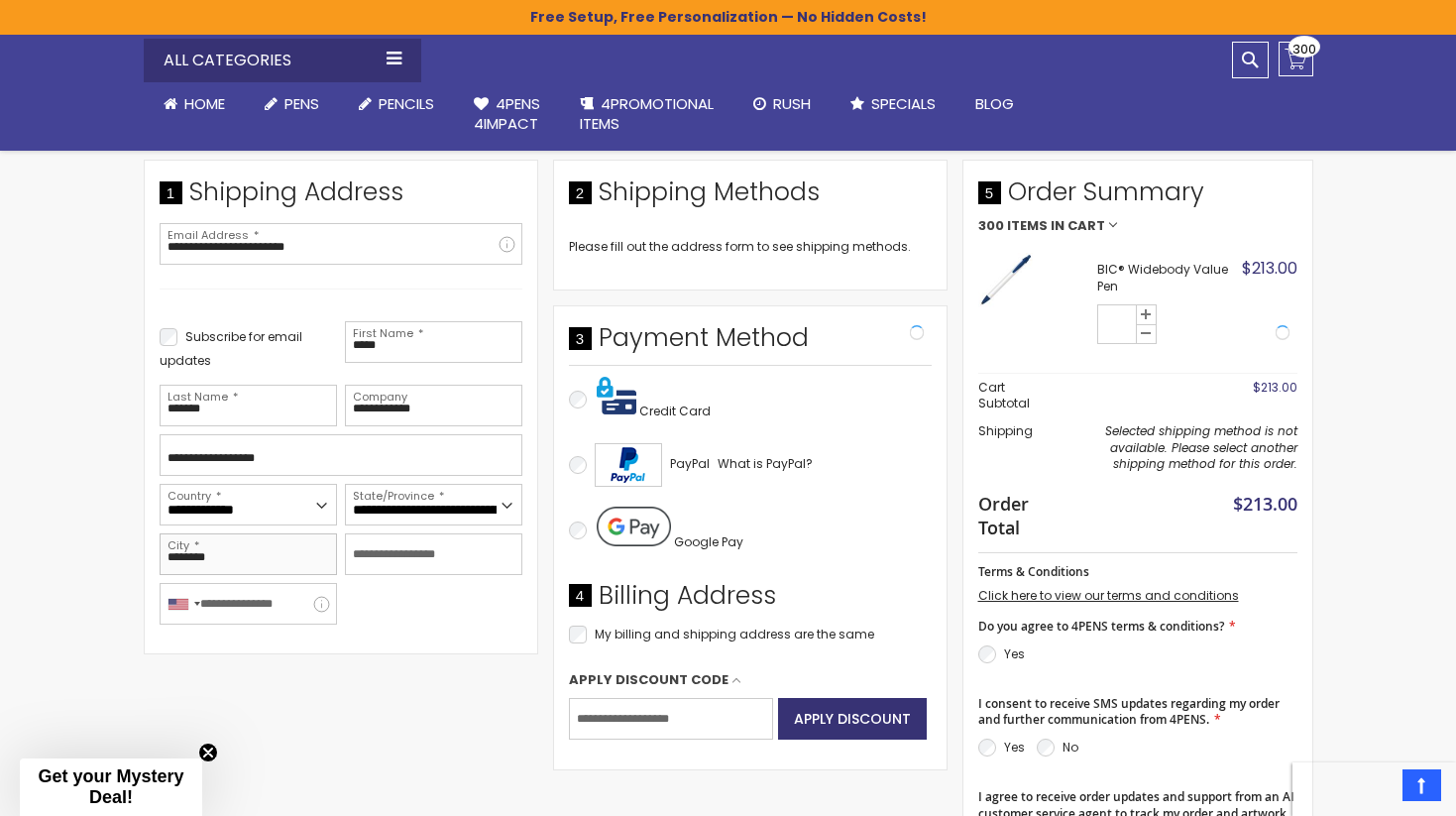type on "********" 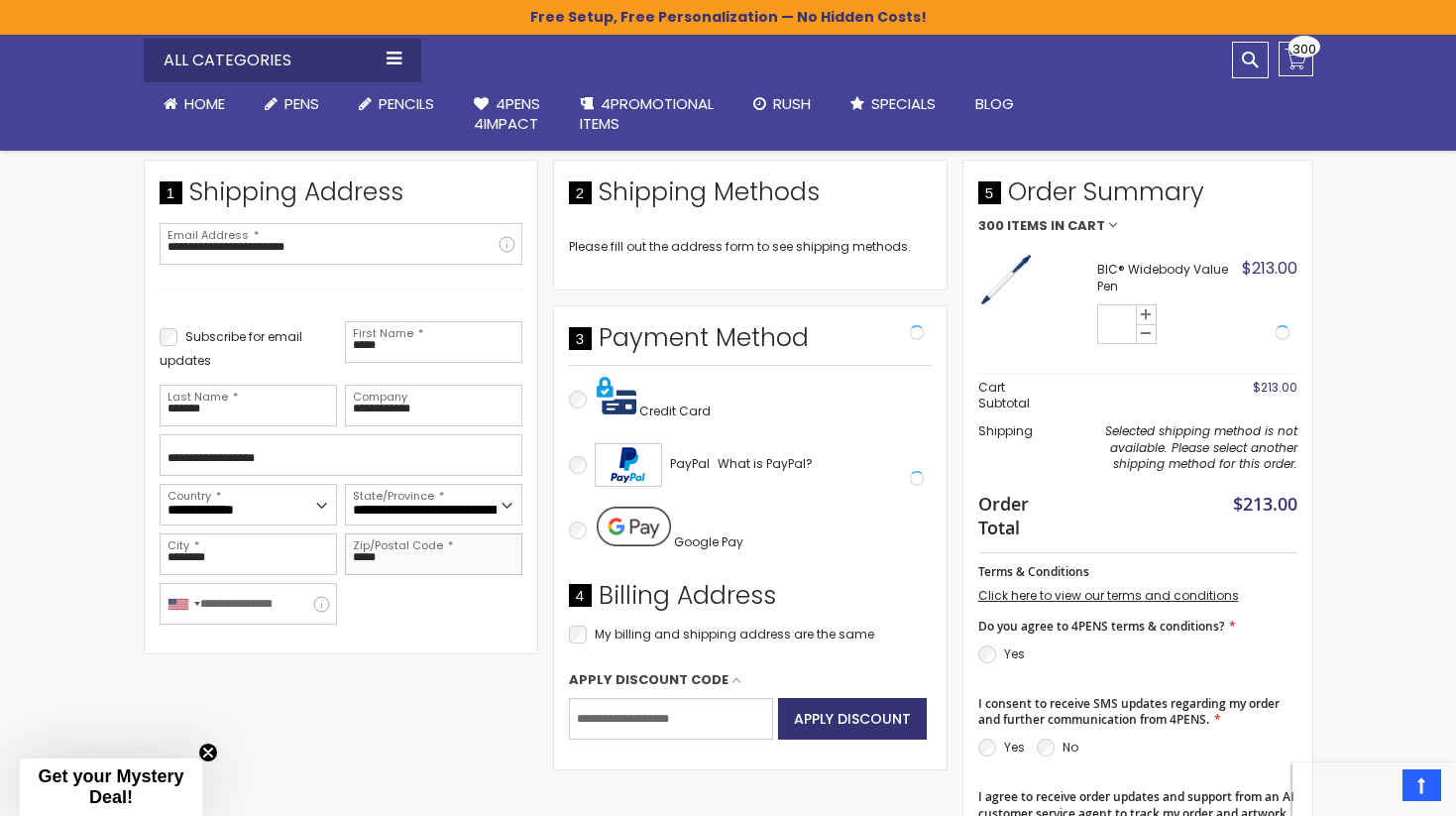 type on "*****" 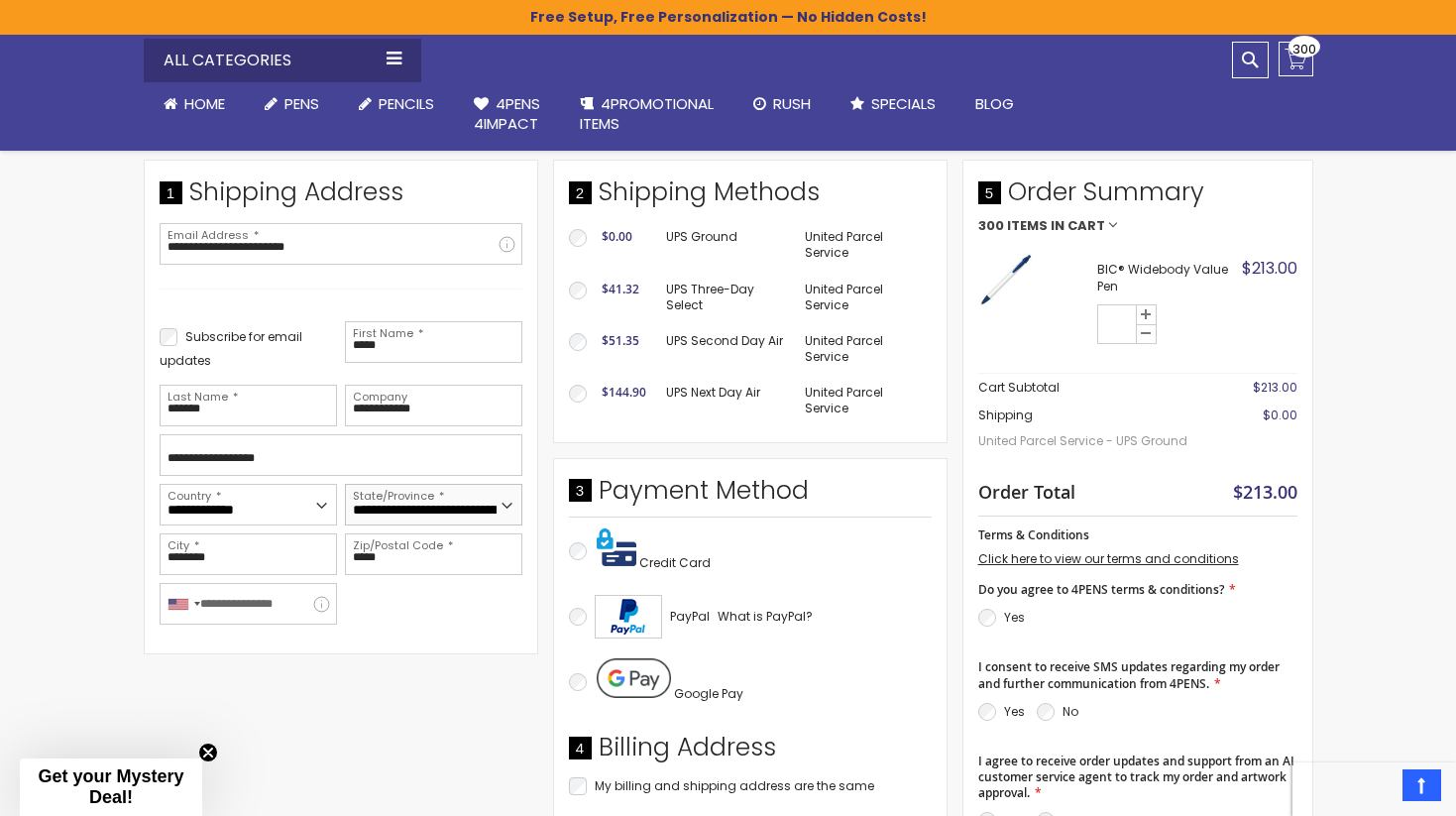 select on "**" 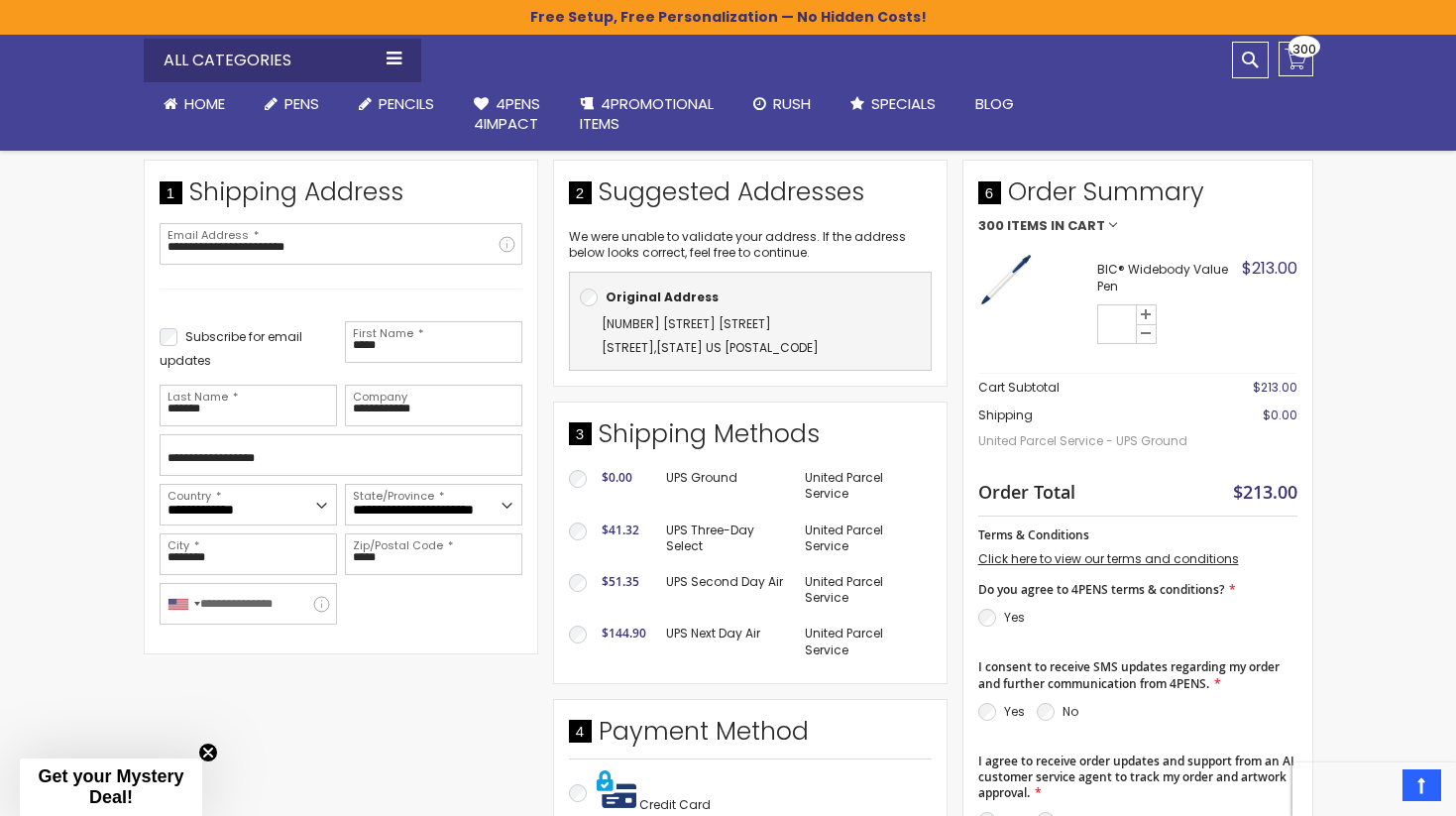 click on "Email Address
[EMAIL]
Tooltip
We'll send your order confirmation here.
You can create an account after checkout.
Password
You already have an account with us. Sign in or continue as guest.
Login
Forgot Your Password?" at bounding box center [341, 407] 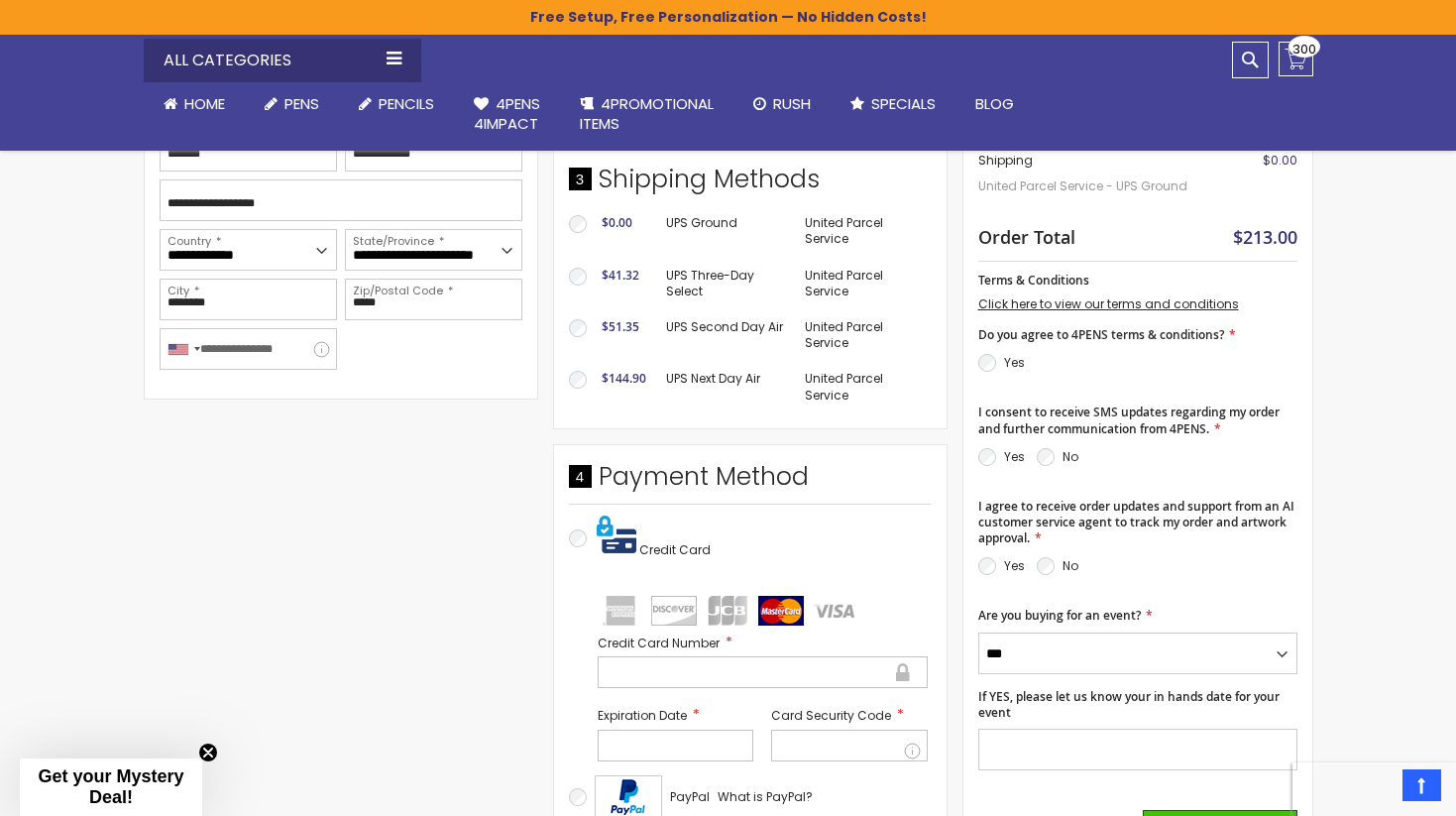 scroll, scrollTop: 596, scrollLeft: 0, axis: vertical 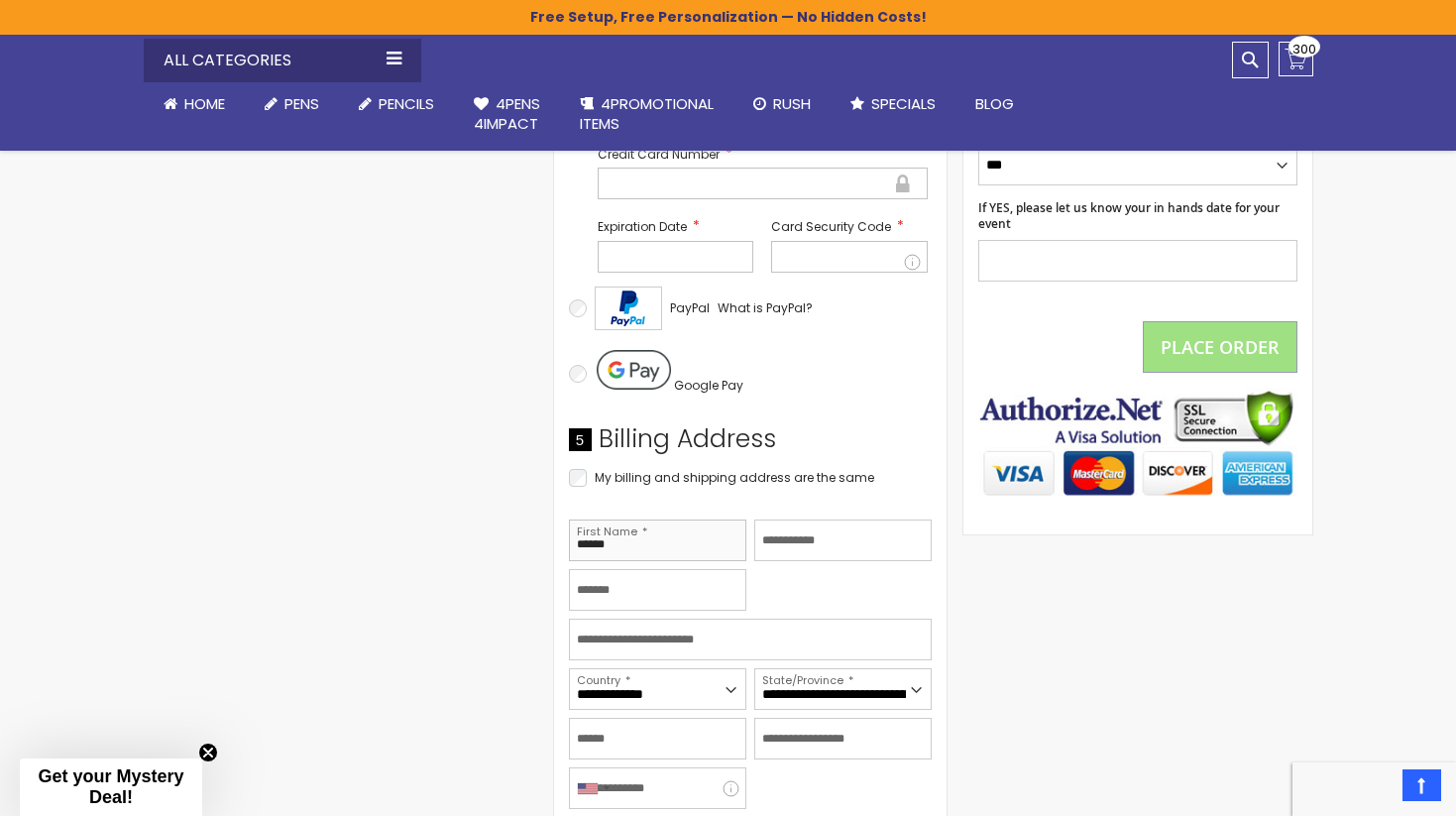 type on "******" 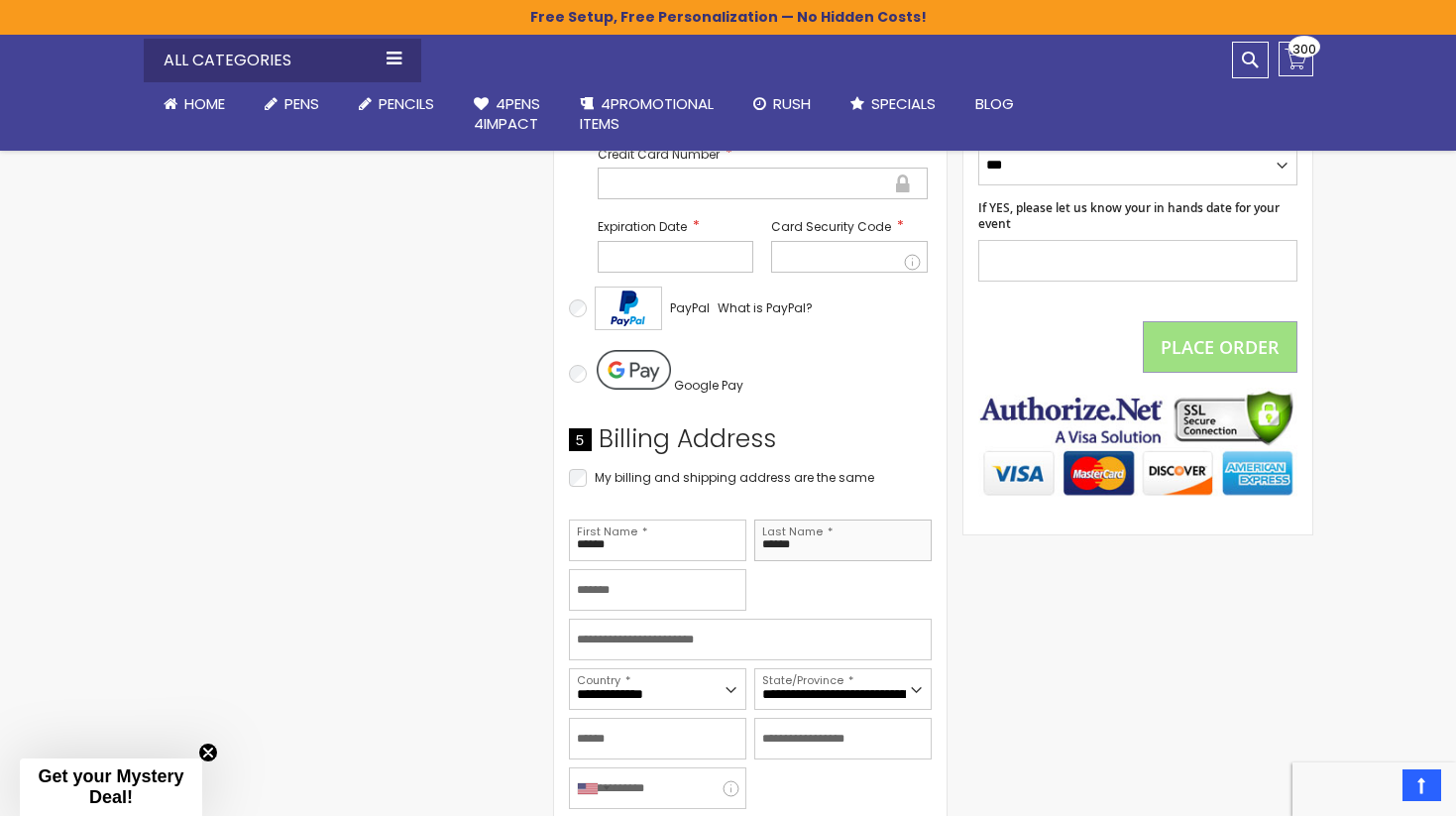 type on "******" 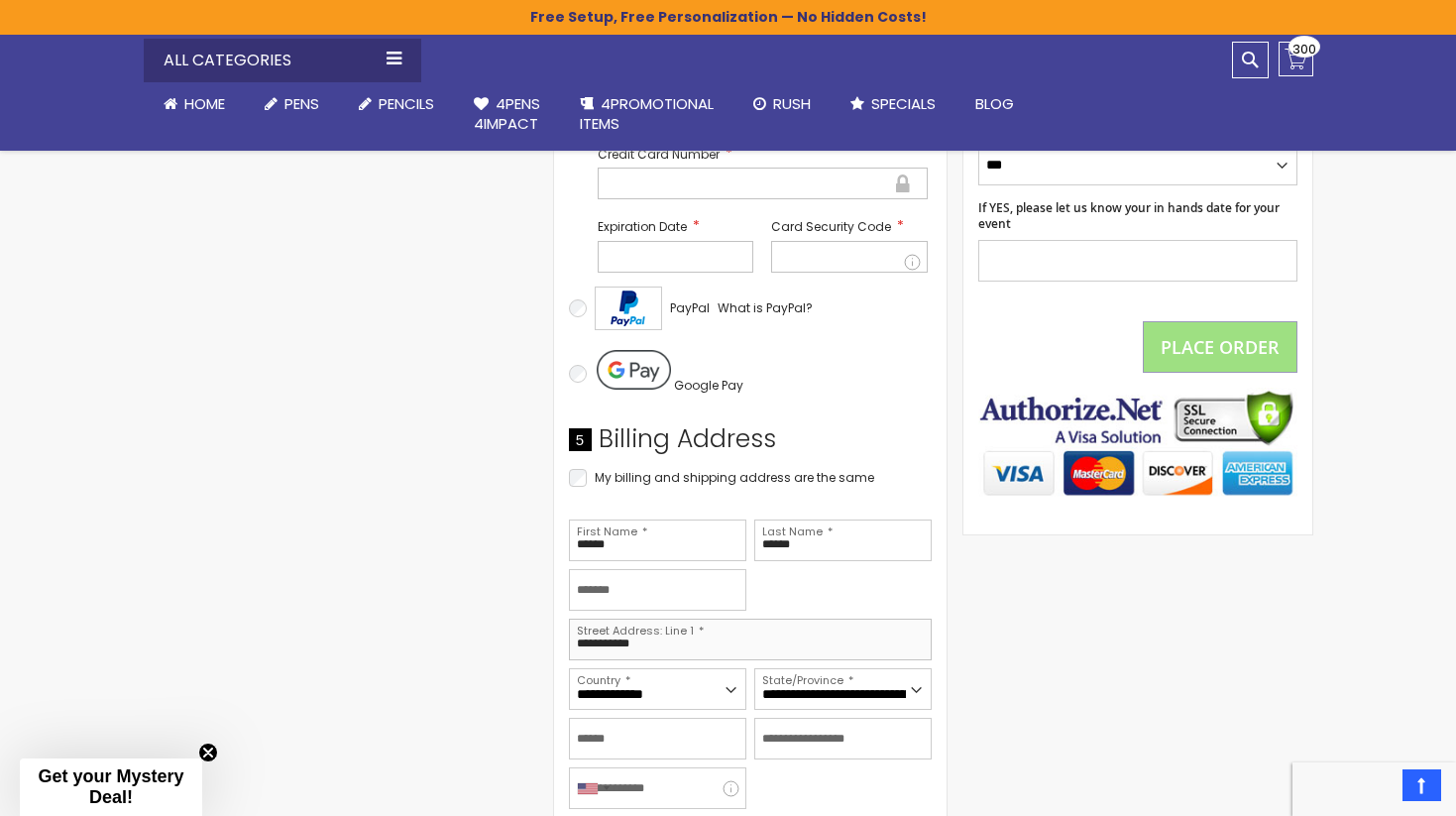 type on "**********" 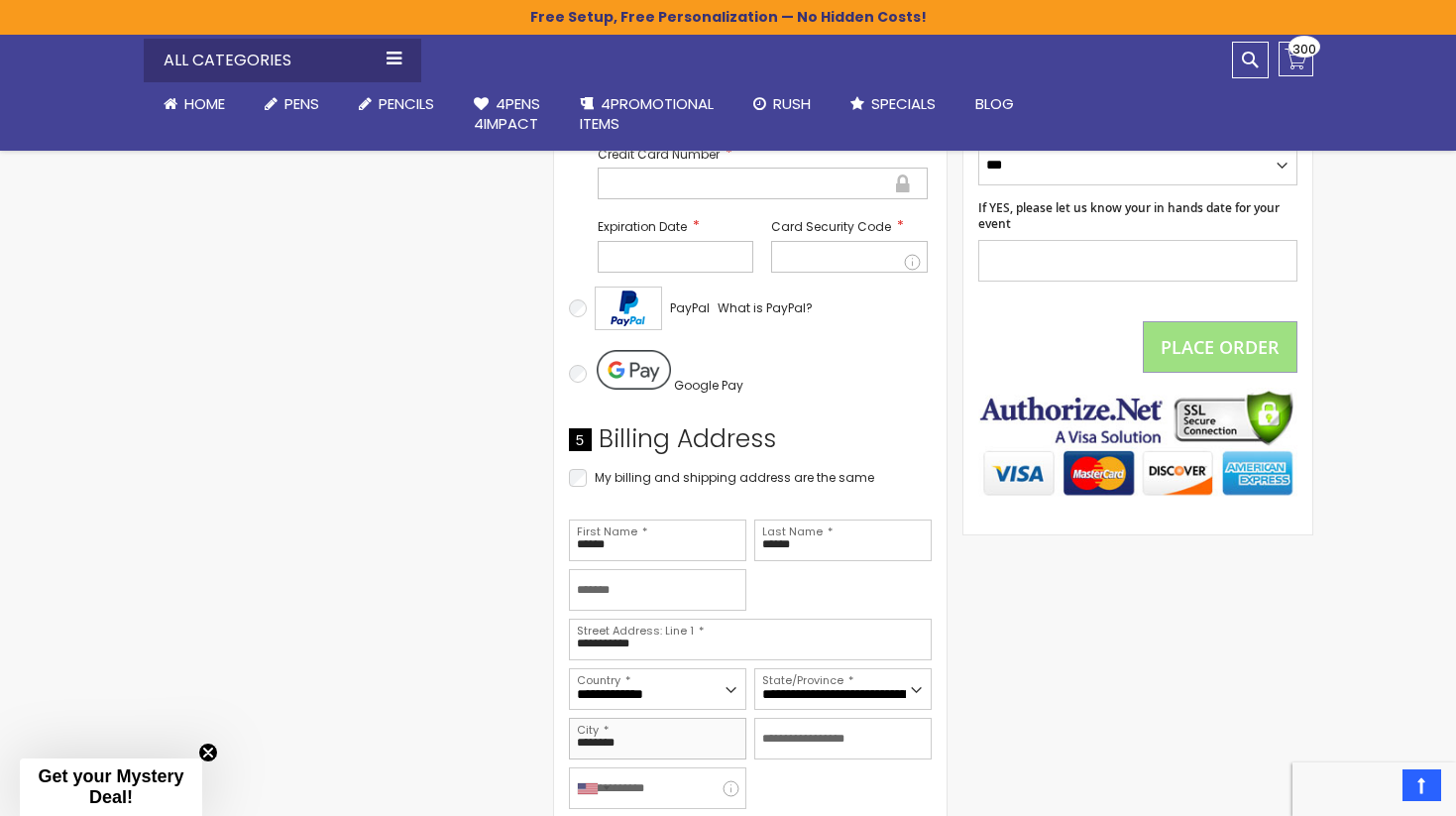 type on "********" 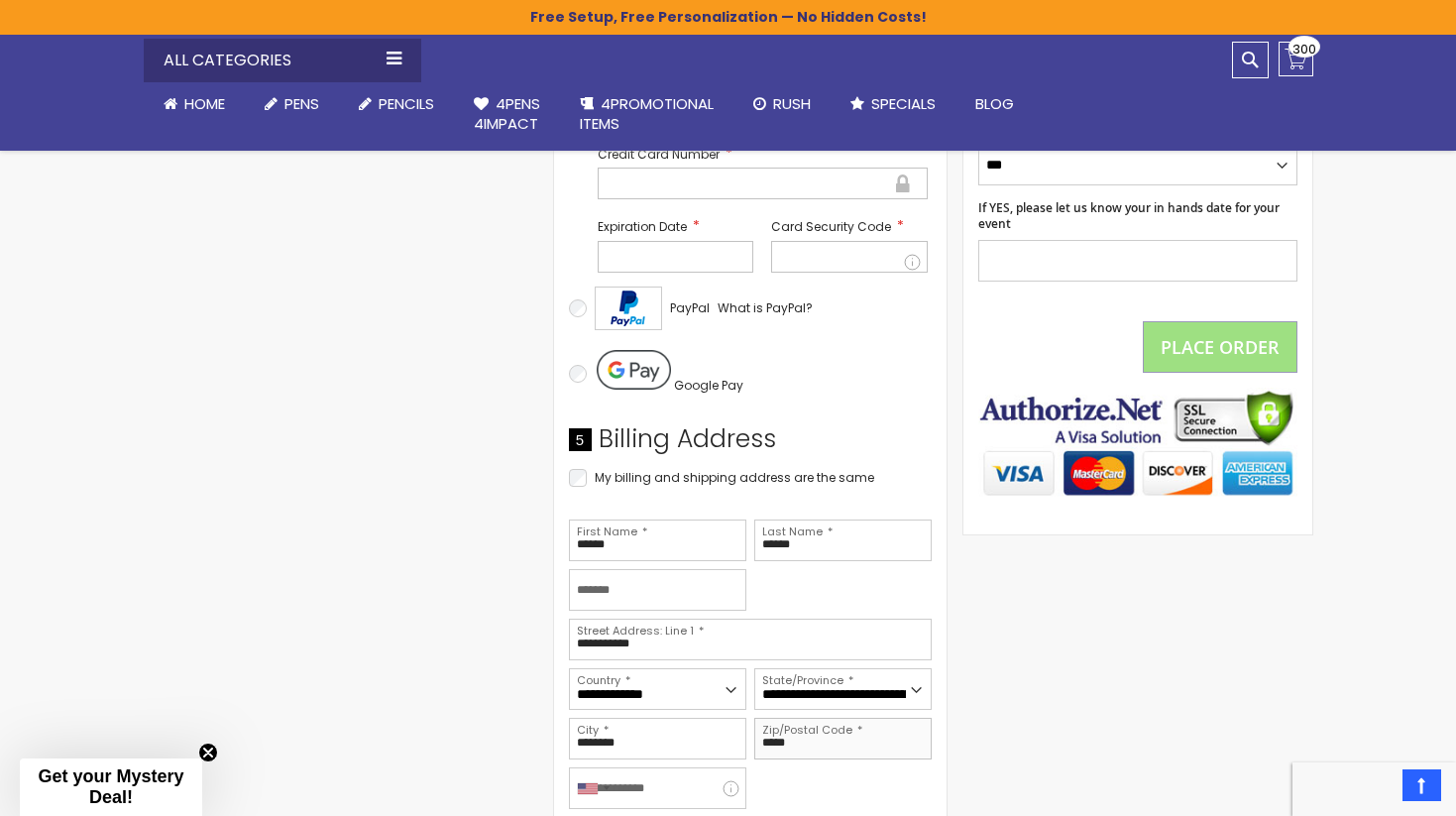type on "*****" 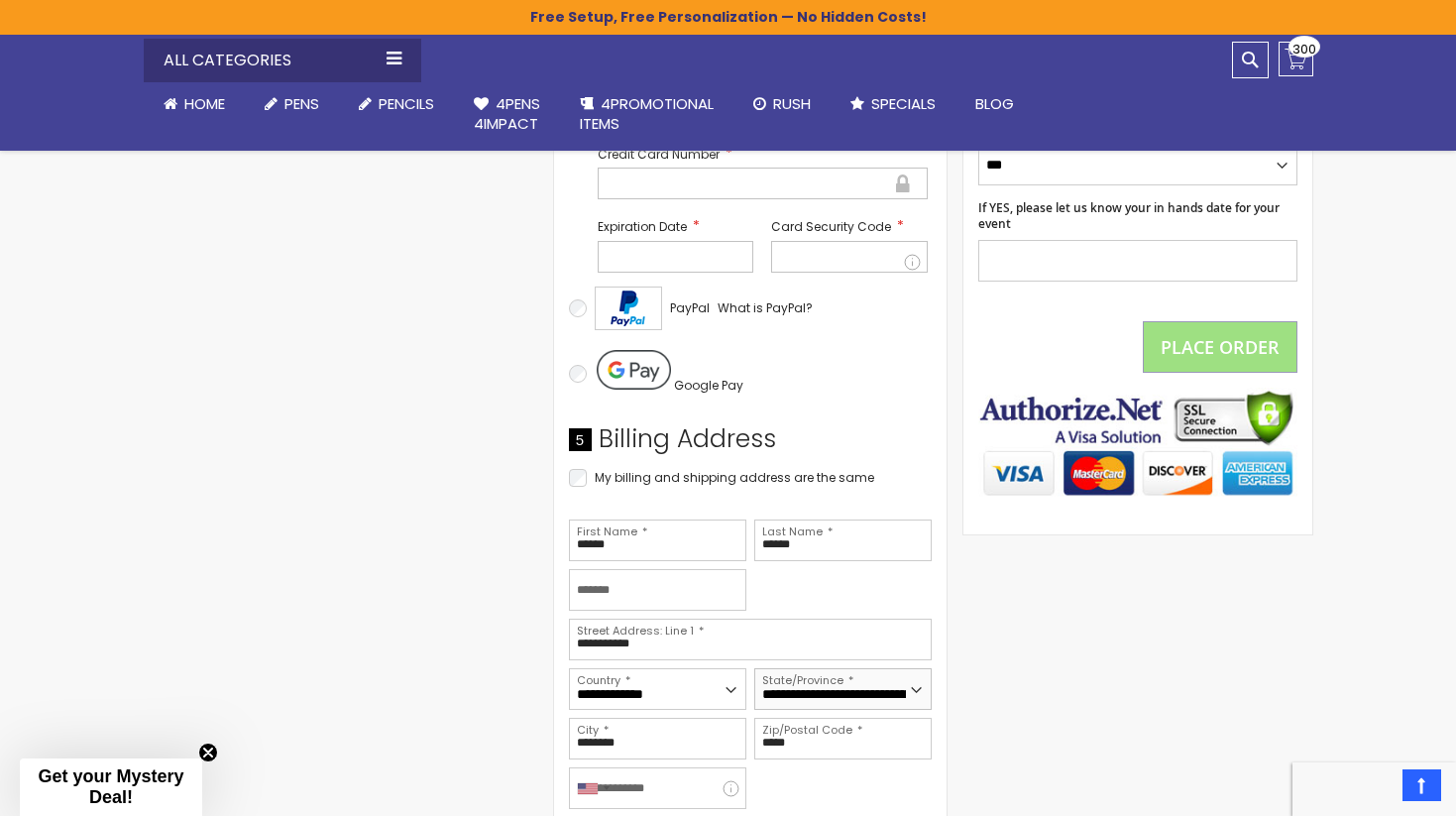 select on "**" 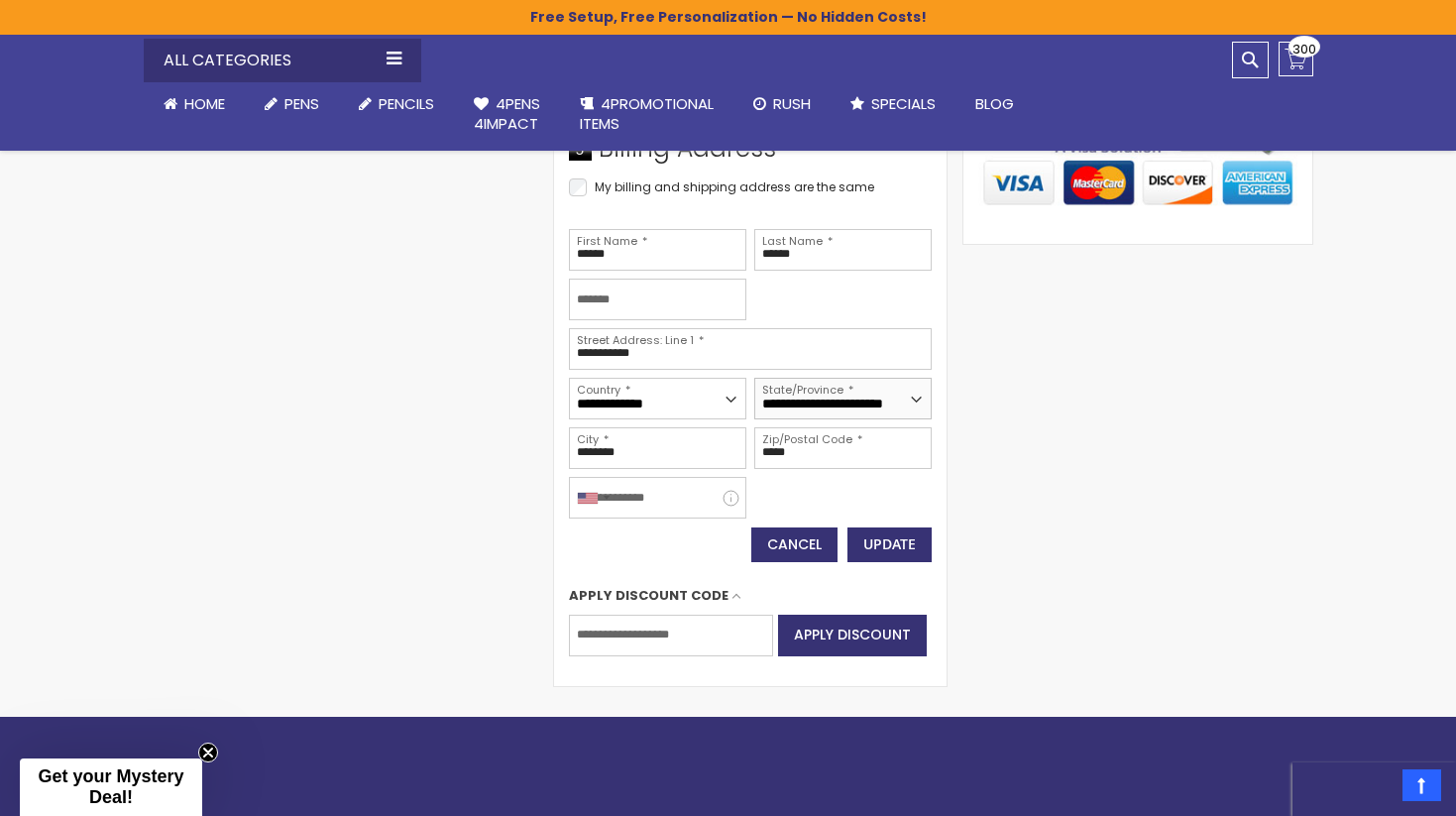 scroll, scrollTop: 1396, scrollLeft: 0, axis: vertical 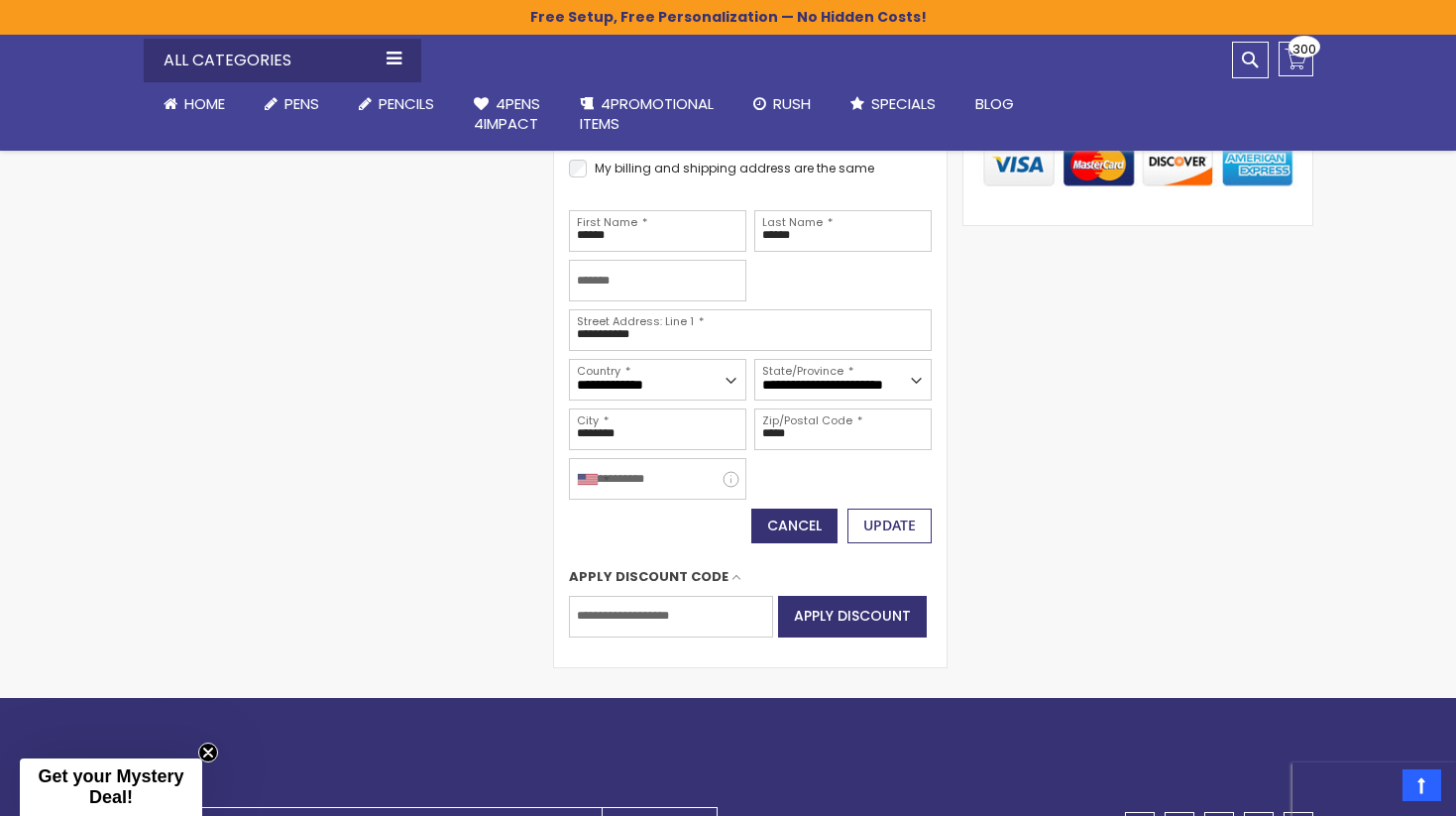 click on "Update" at bounding box center (889, 525) 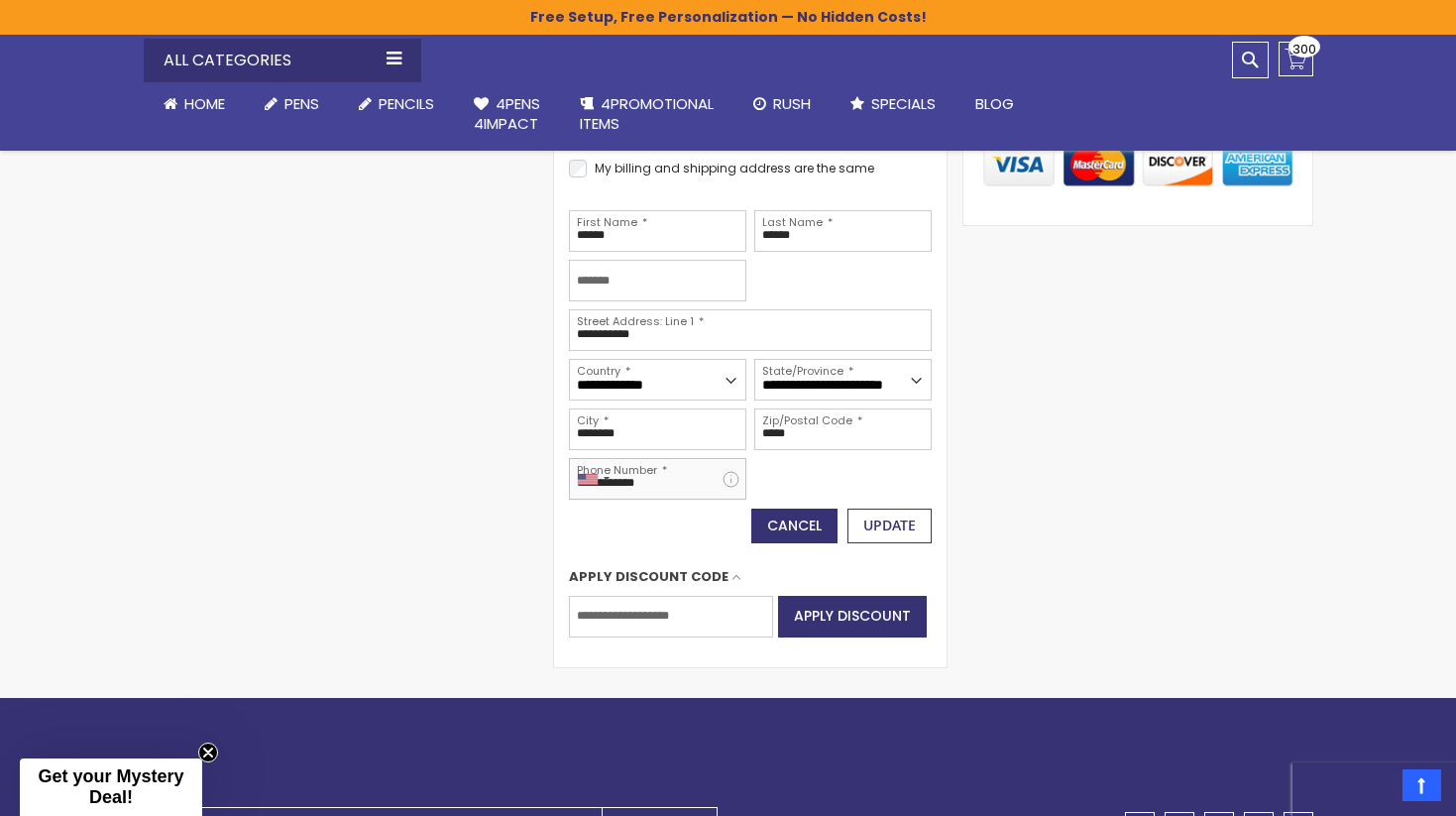 type on "**********" 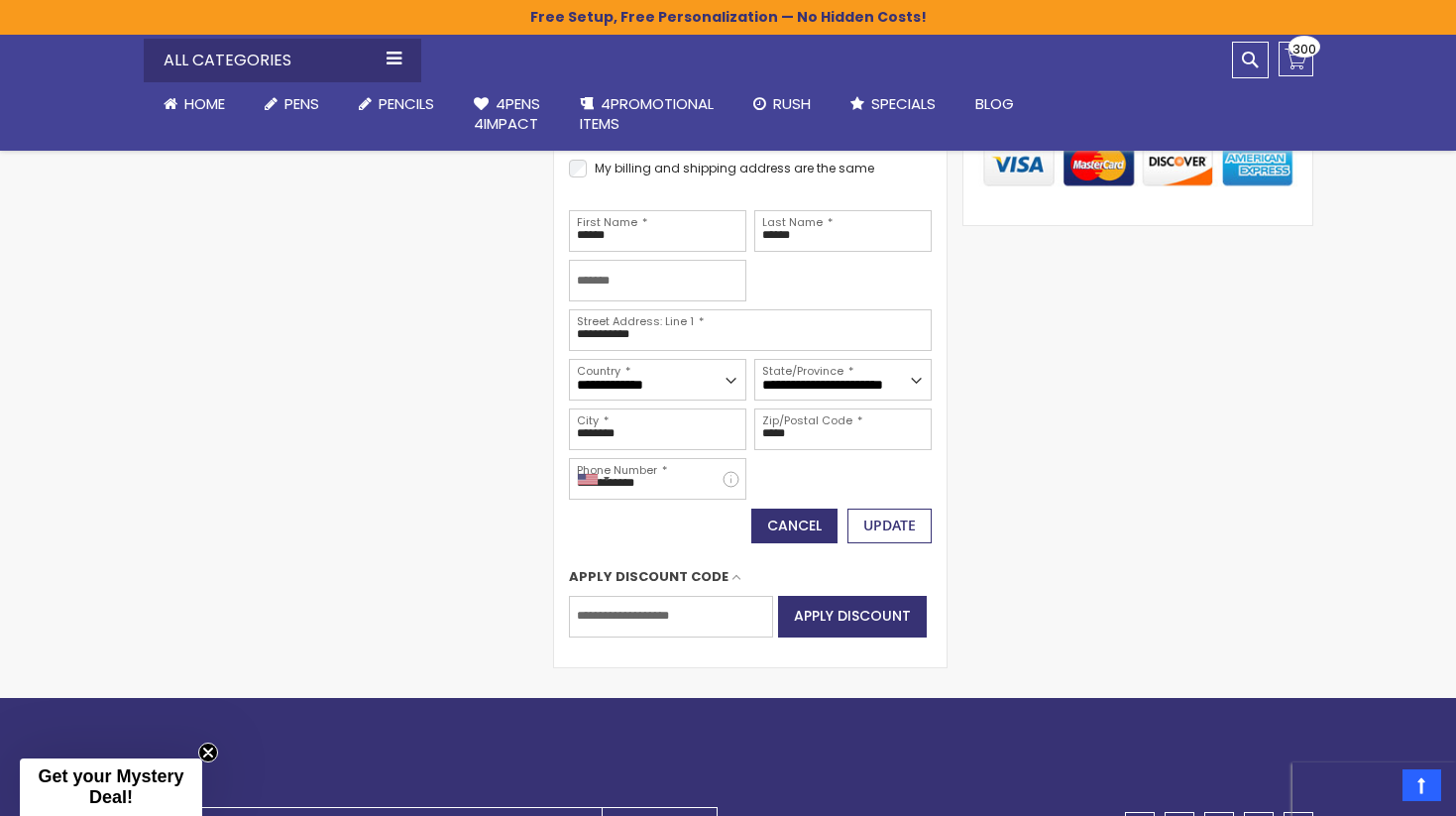 click on "Update" at bounding box center [889, 525] 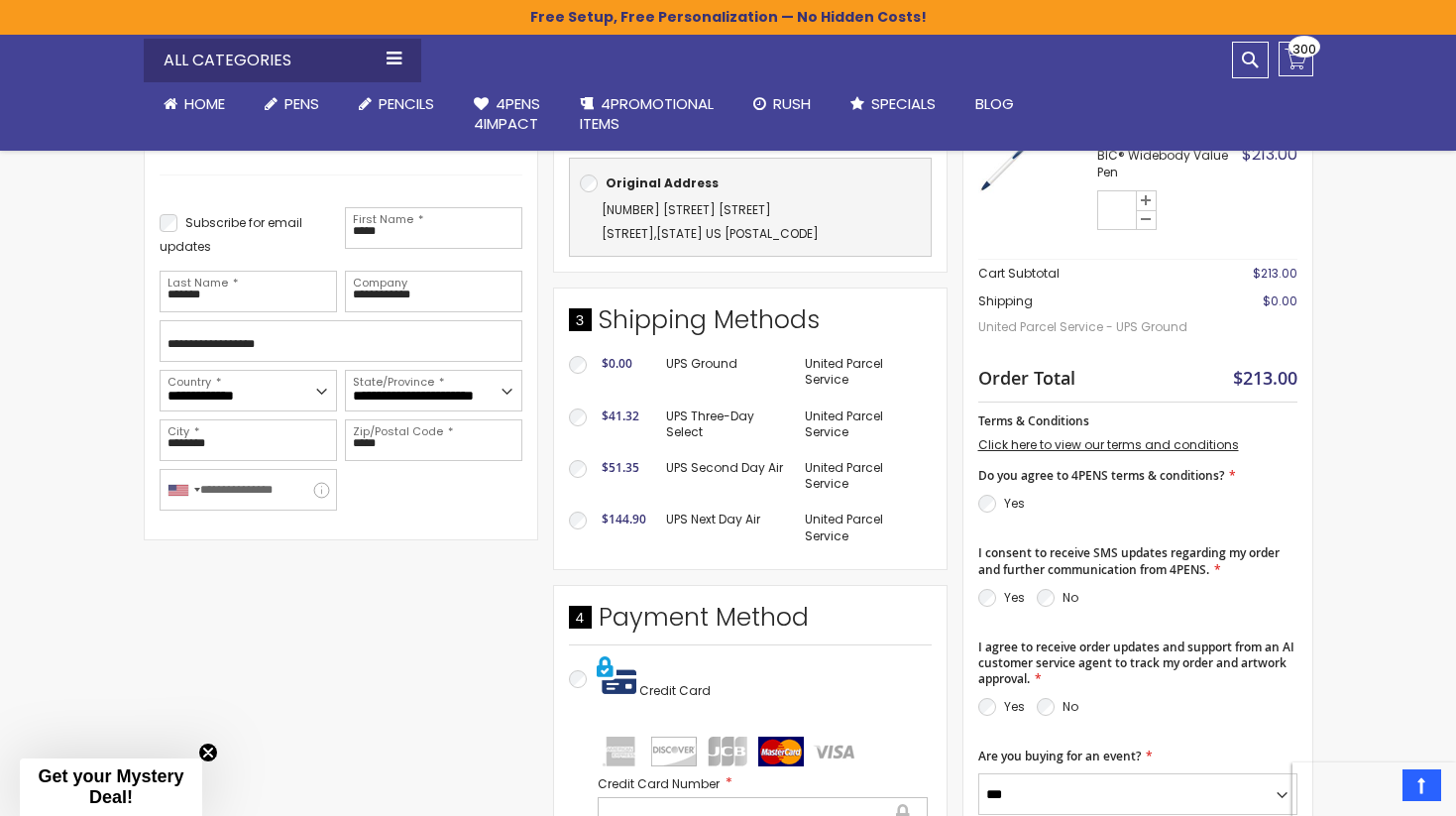 scroll, scrollTop: 459, scrollLeft: 0, axis: vertical 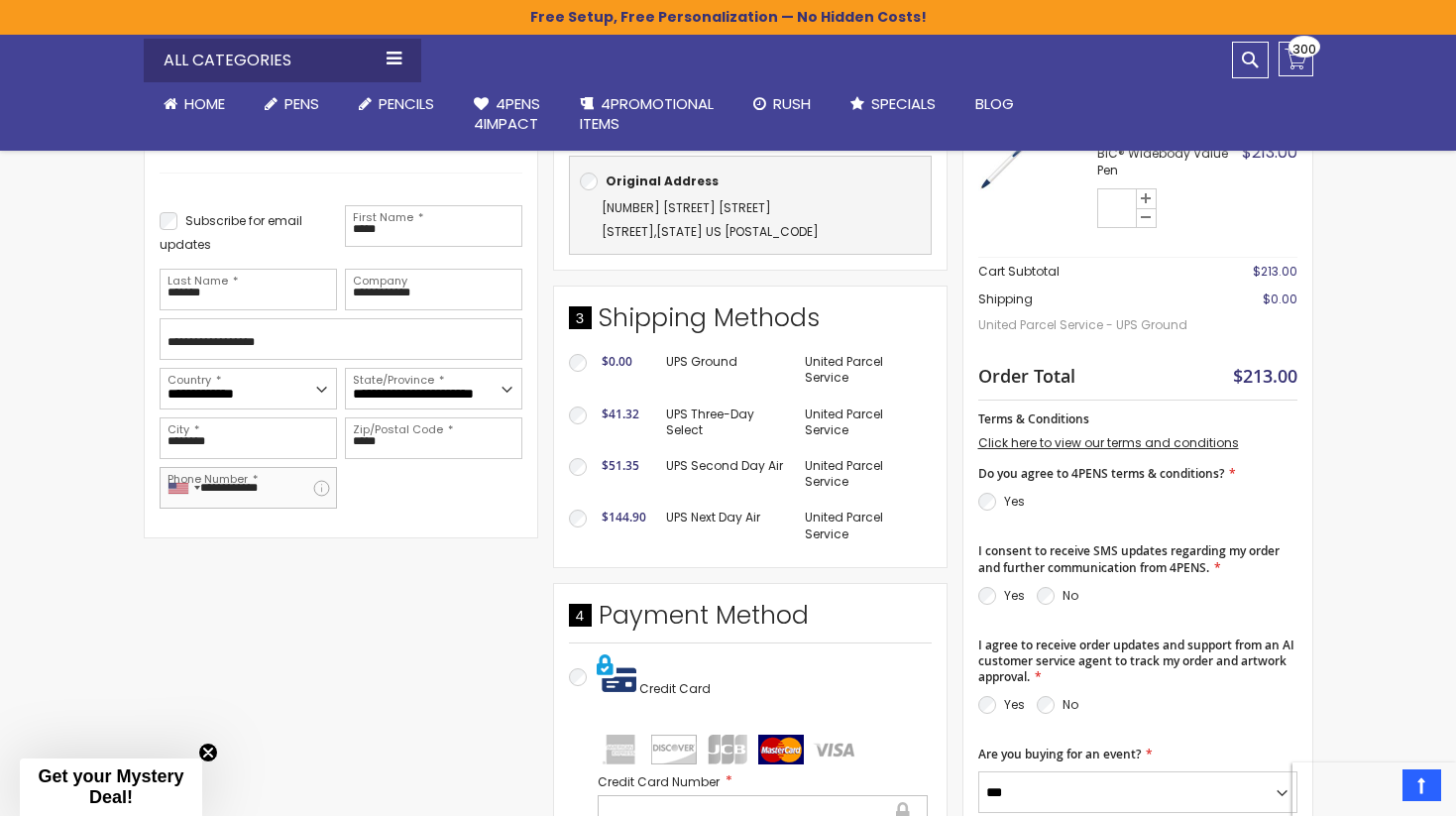 type on "**********" 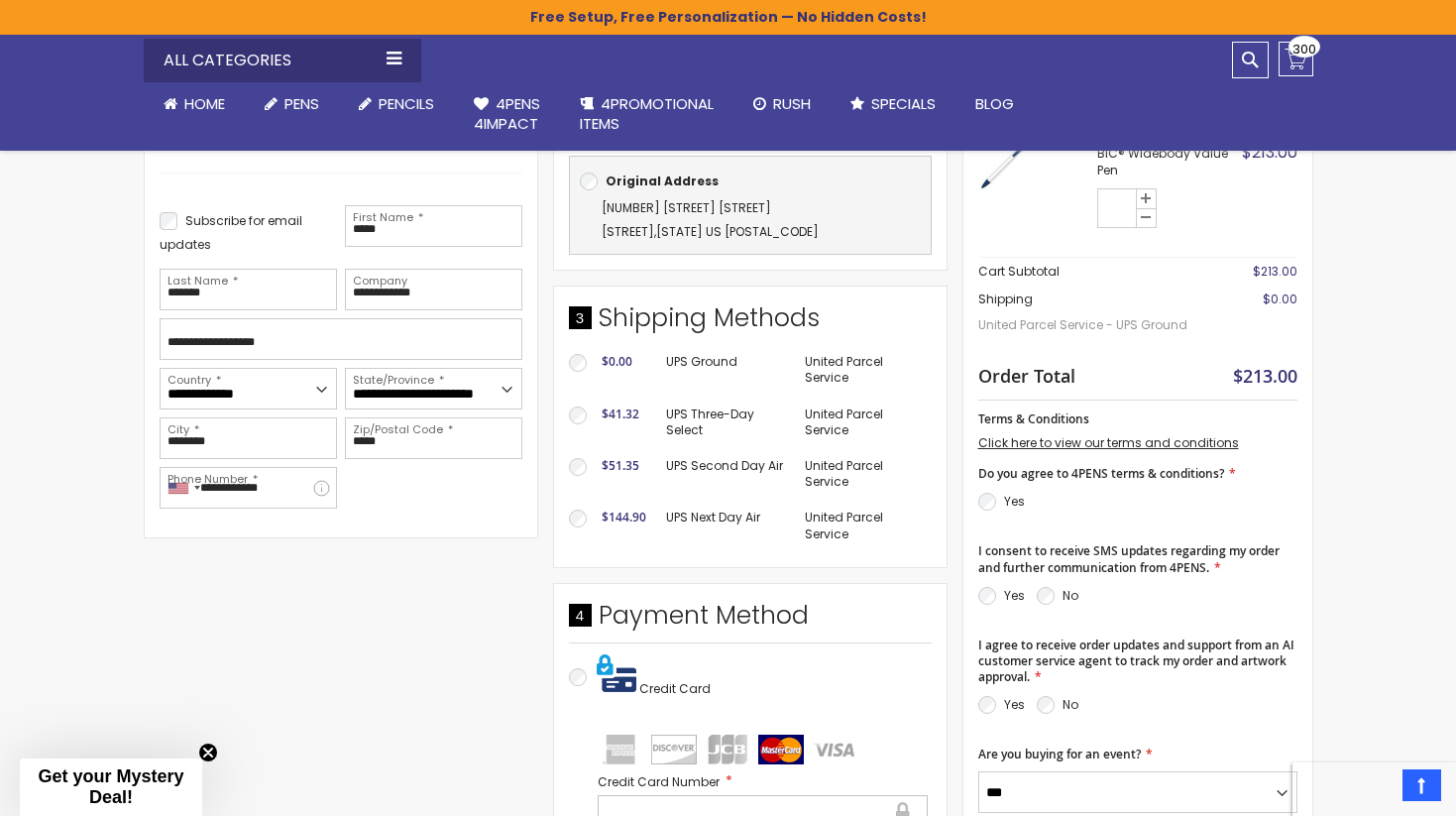 click on "Email Address
[EMAIL]
Tooltip
We'll send your order confirmation here.
You can create an account after checkout.
Password
You already have an account with us. Sign in or continue as guest.
Login
Forgot Your Password?" at bounding box center (553, 743) 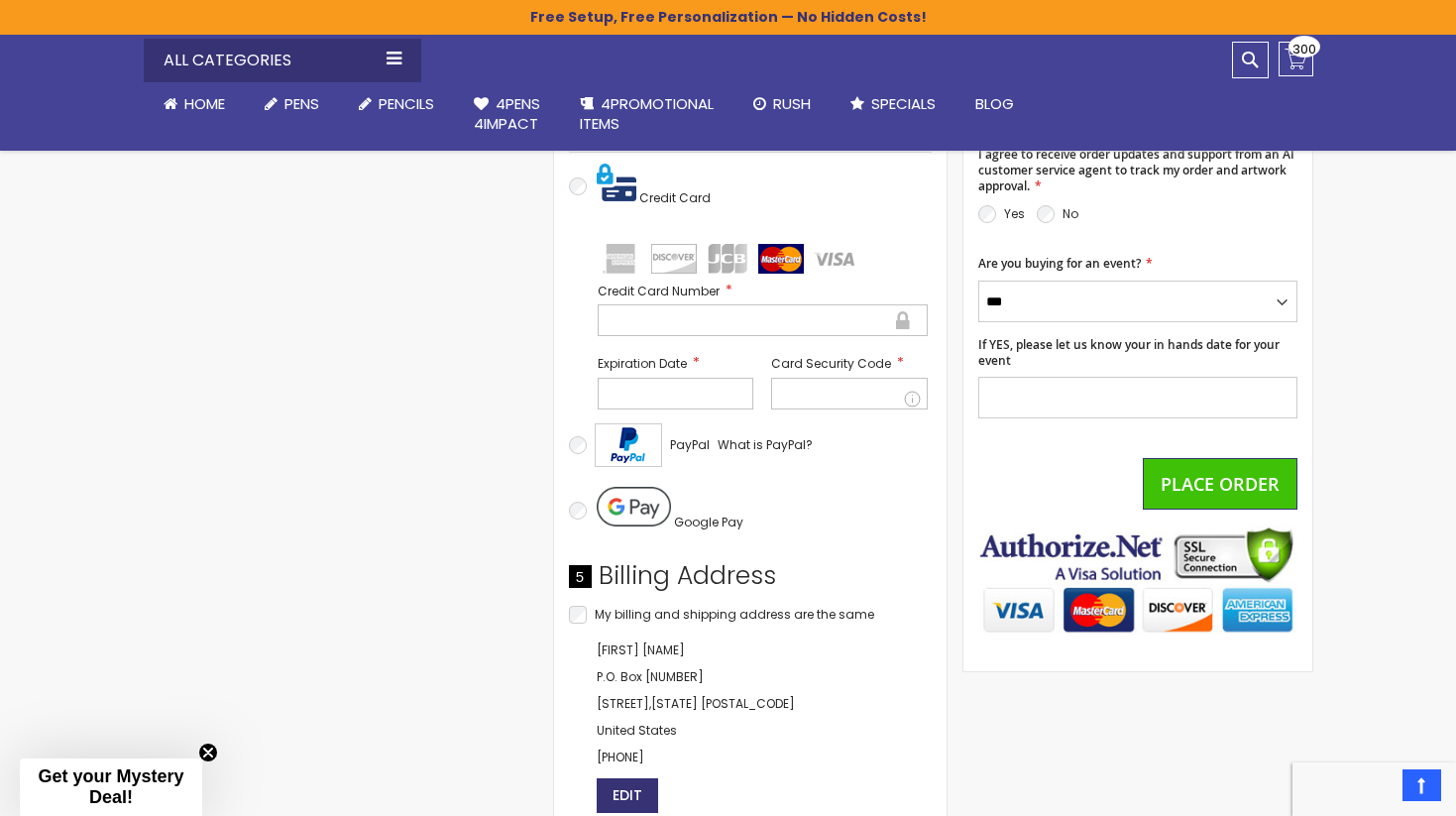 scroll, scrollTop: 955, scrollLeft: 0, axis: vertical 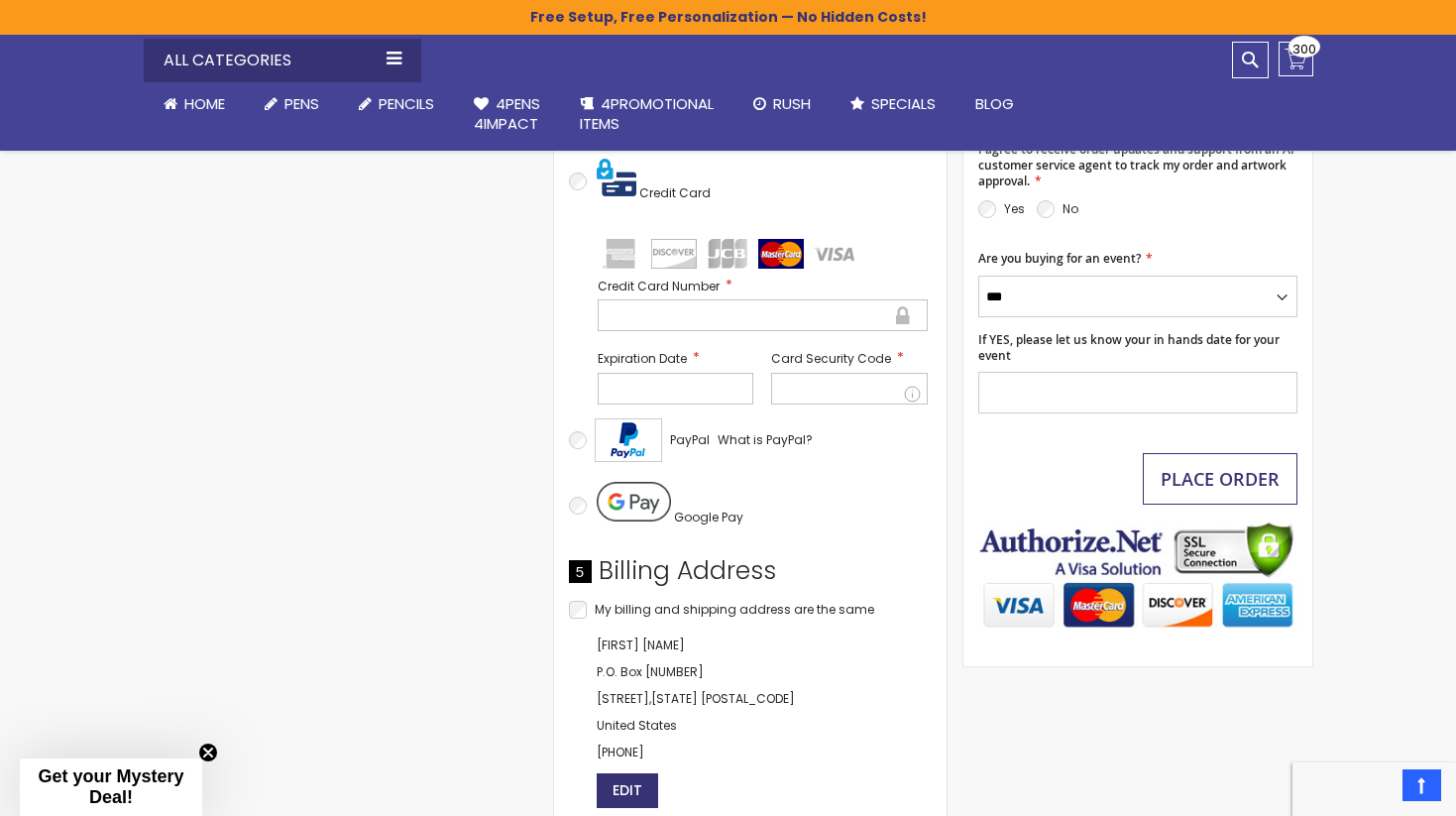 click on "Place Order" at bounding box center [1220, 479] 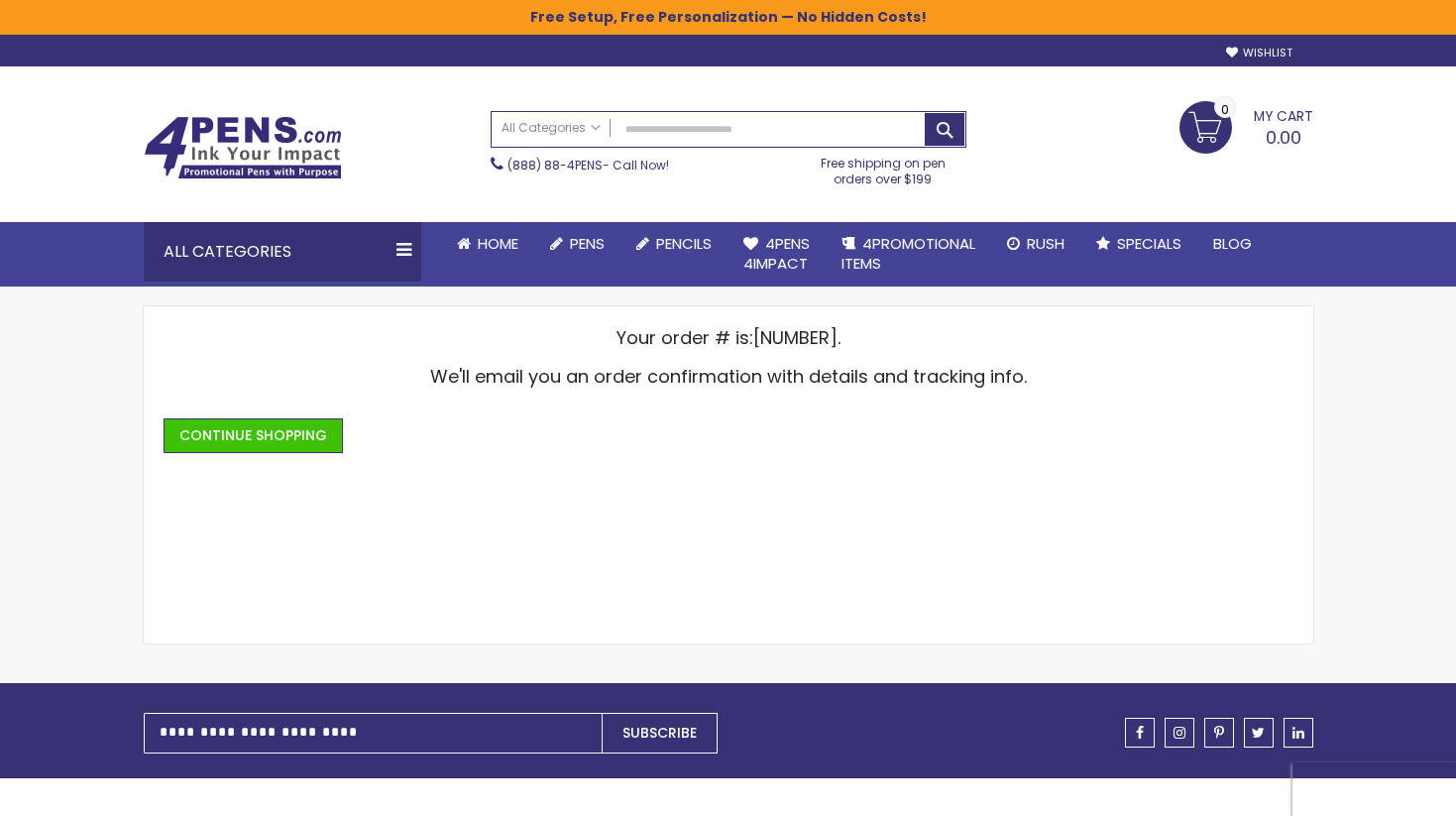 scroll, scrollTop: 0, scrollLeft: 0, axis: both 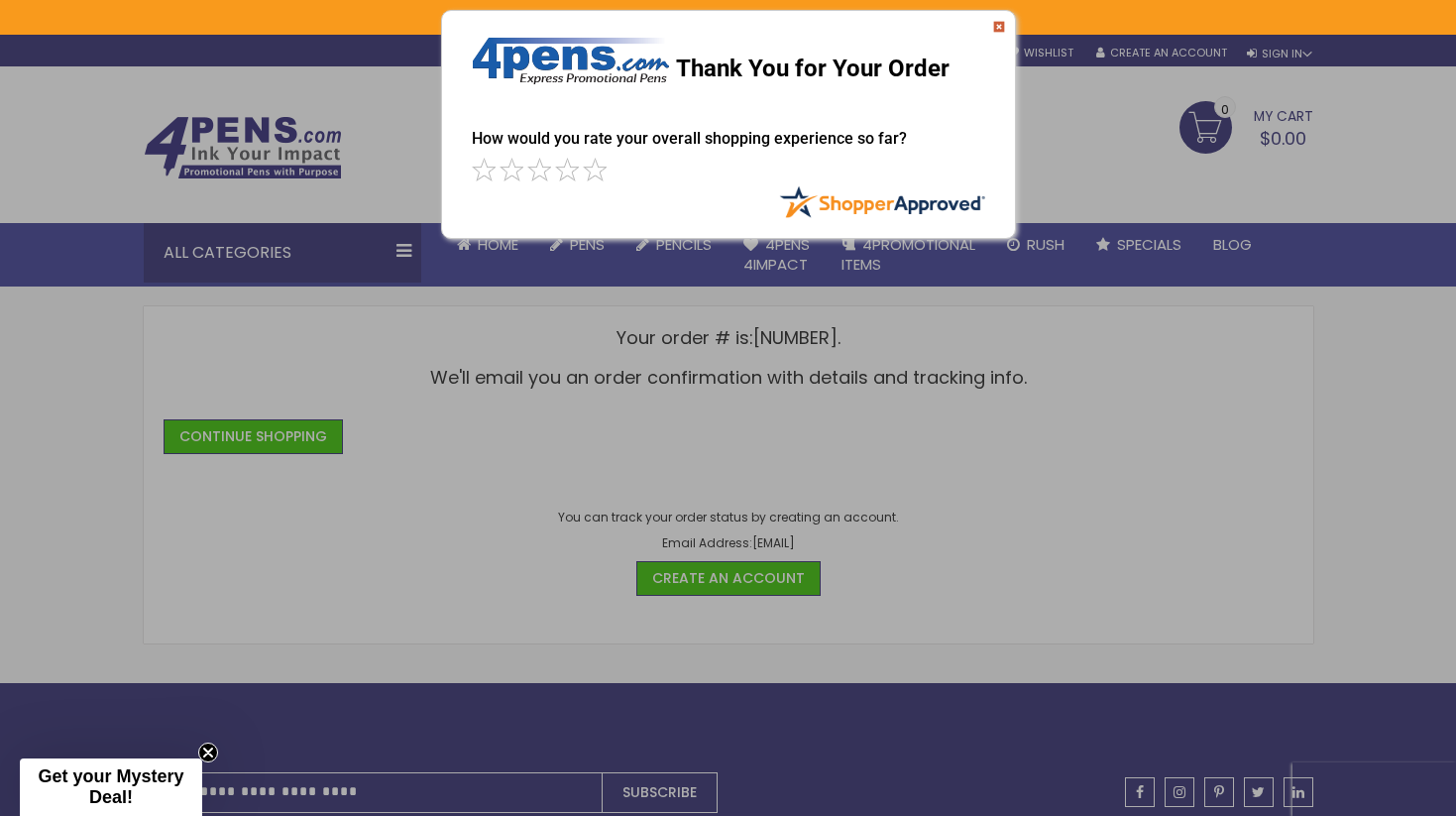 click at bounding box center (999, 27) 